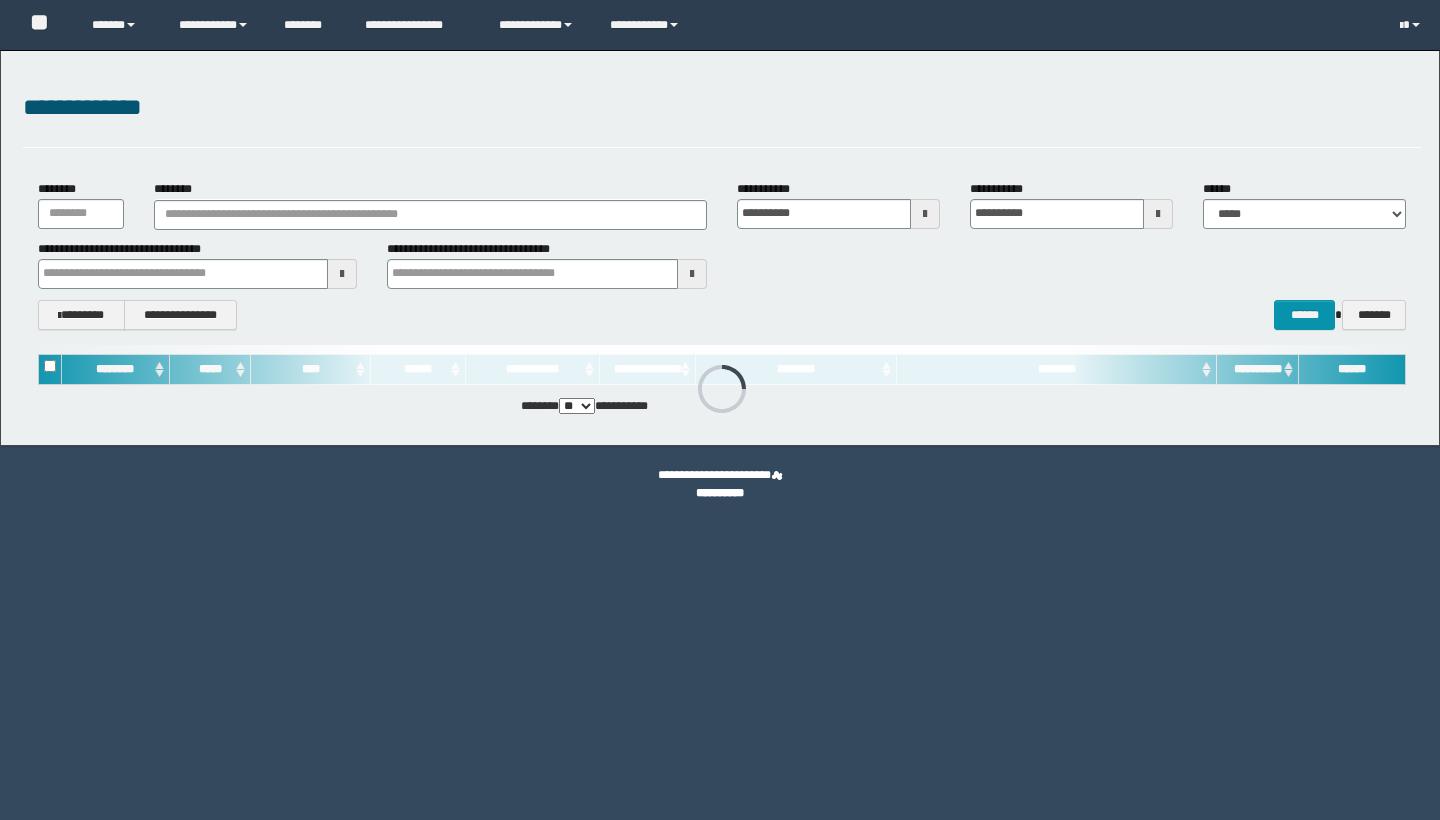 scroll, scrollTop: 0, scrollLeft: 0, axis: both 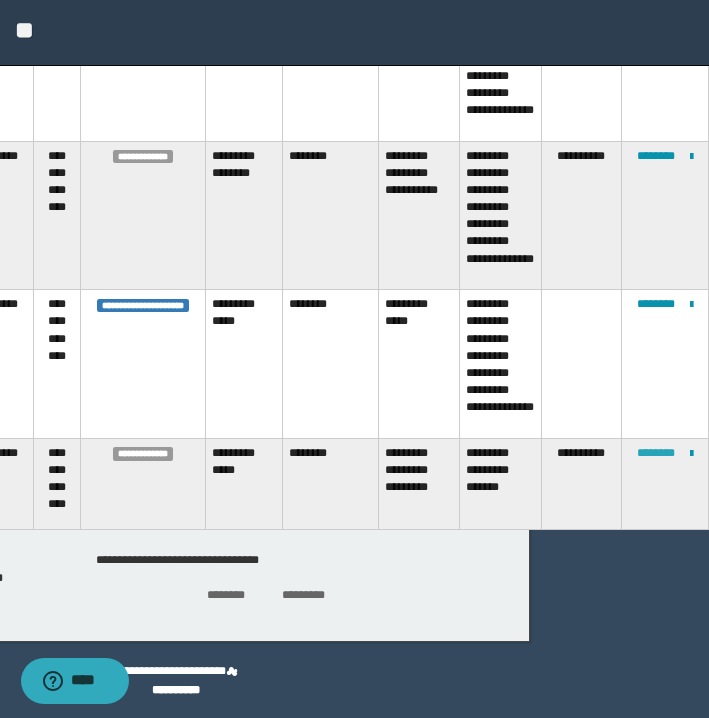 click on "********" at bounding box center [656, 453] 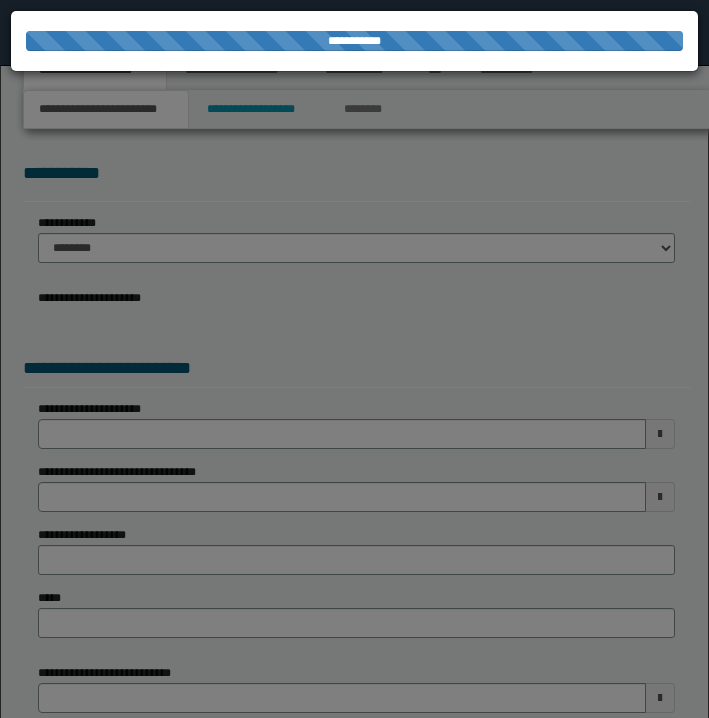 scroll, scrollTop: 0, scrollLeft: 0, axis: both 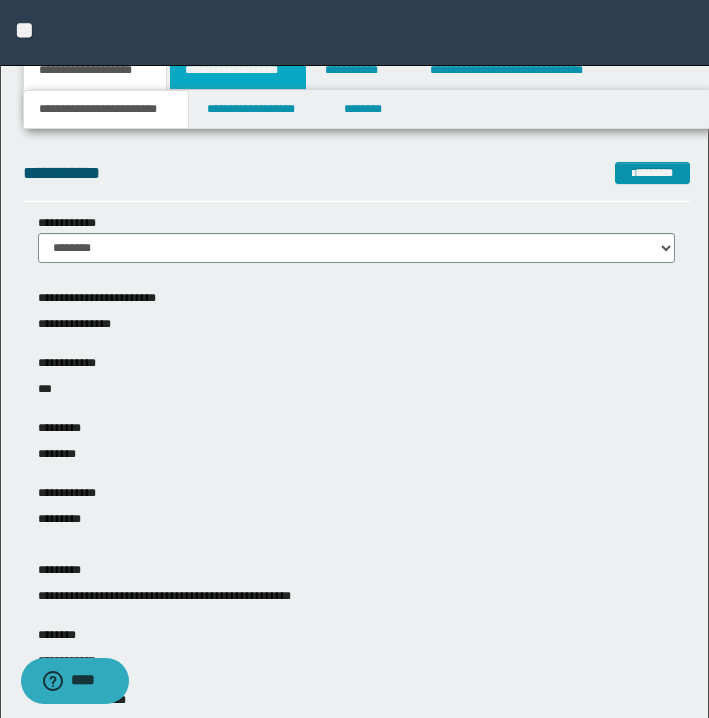 click on "**********" at bounding box center (238, 70) 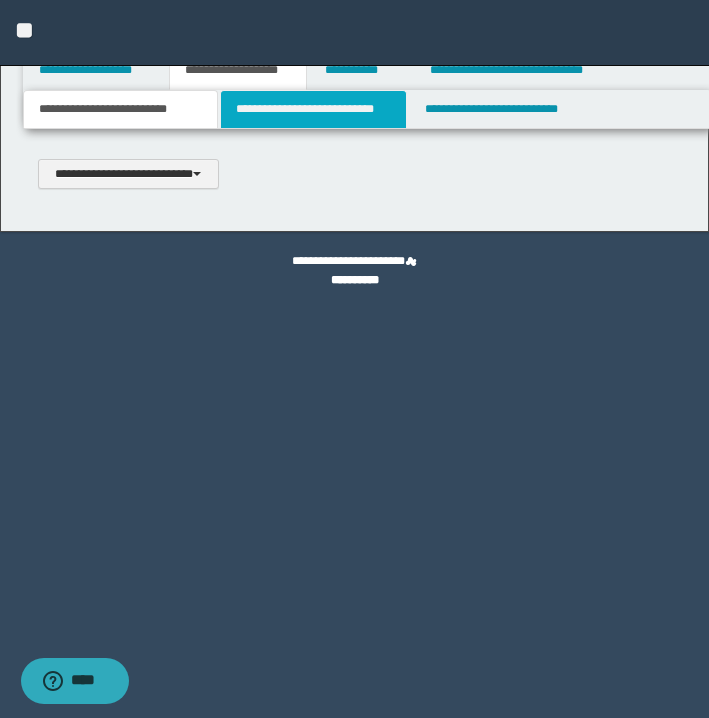 scroll, scrollTop: 0, scrollLeft: 0, axis: both 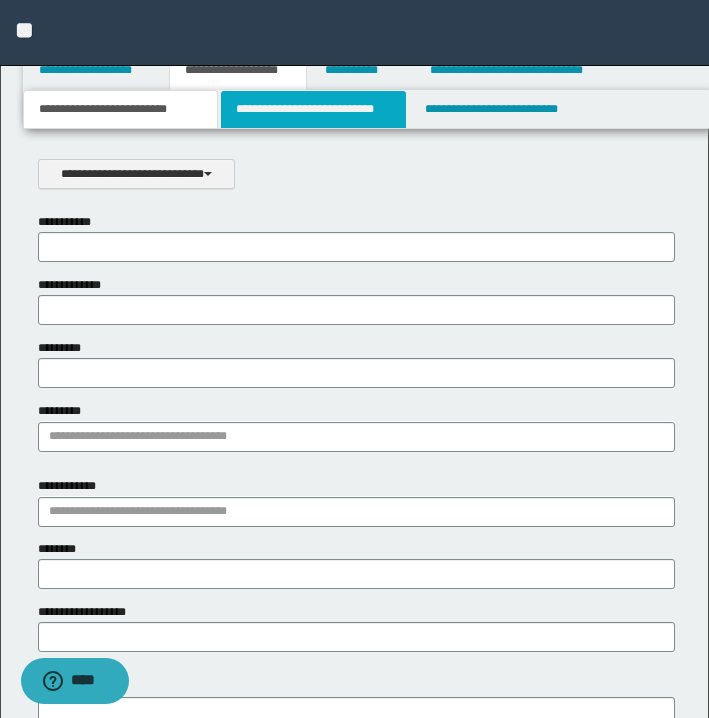 click on "**********" at bounding box center [314, 109] 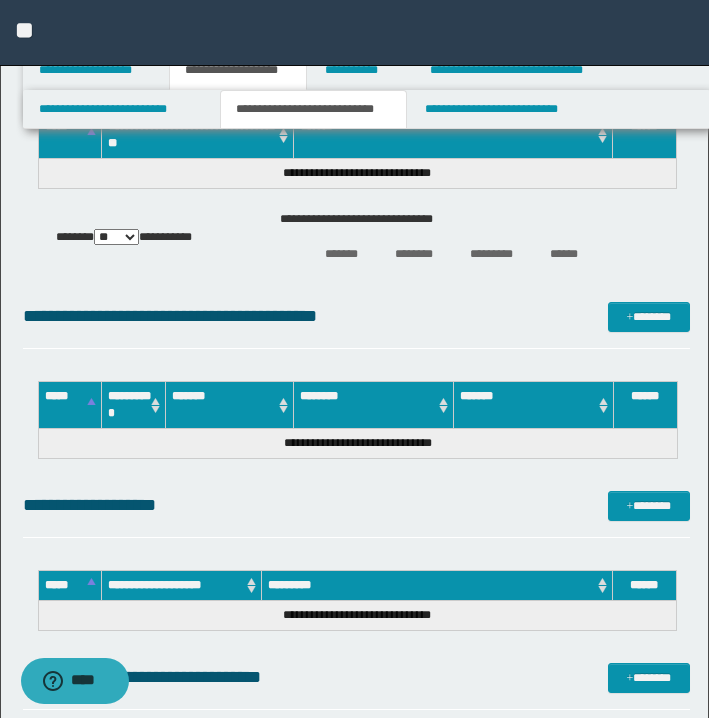 scroll, scrollTop: 1263, scrollLeft: 0, axis: vertical 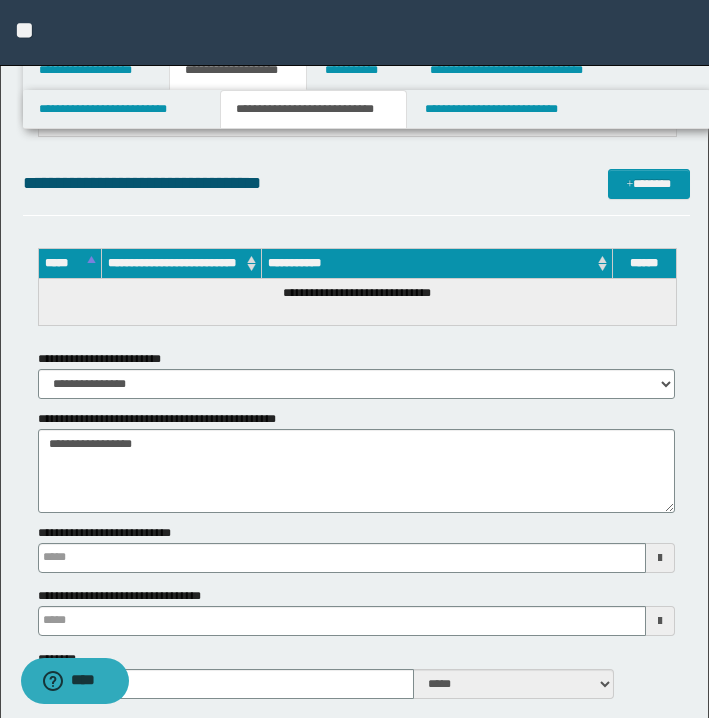 type 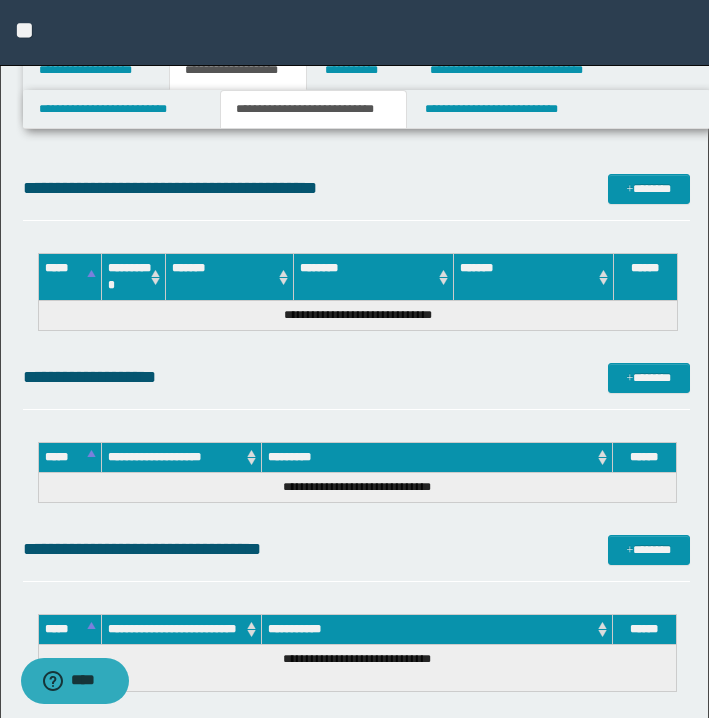 scroll, scrollTop: 1208, scrollLeft: 0, axis: vertical 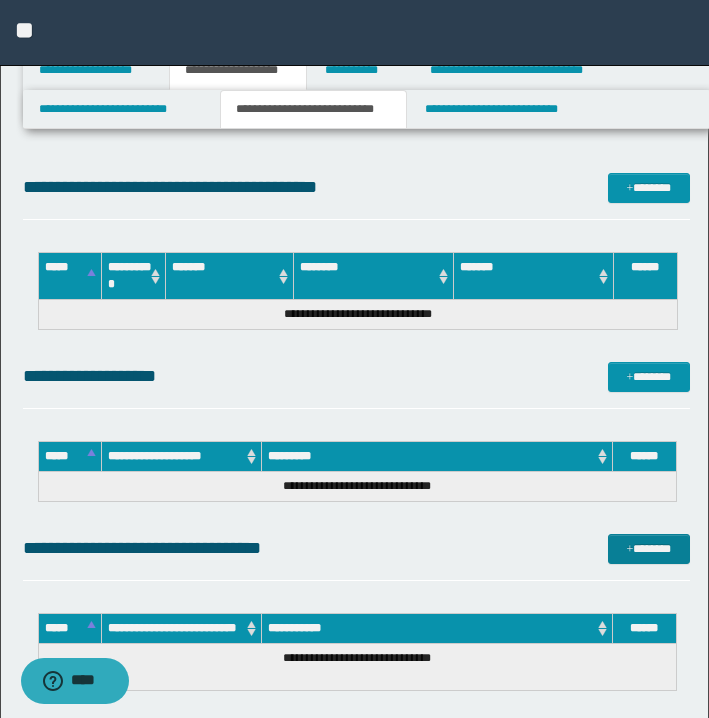click on "*******" at bounding box center (649, 549) 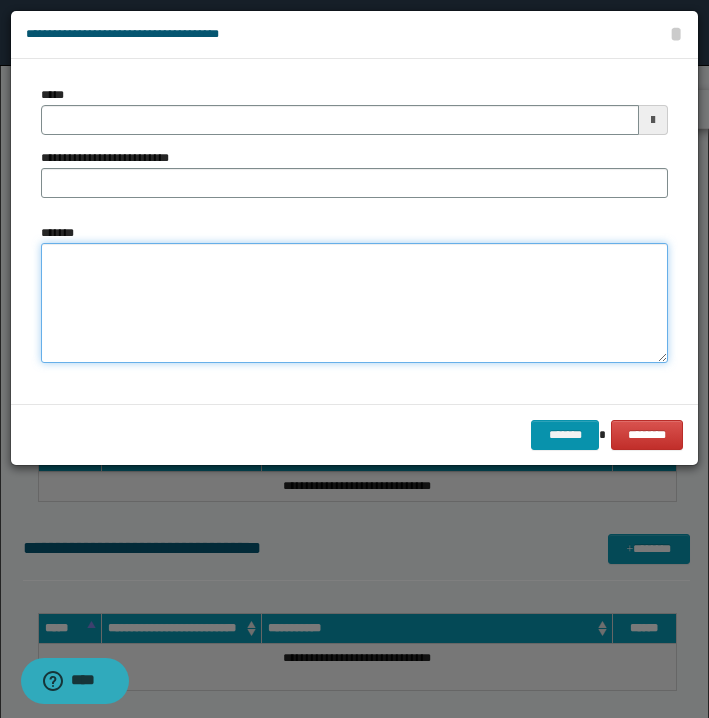 click on "*******" at bounding box center [354, 303] 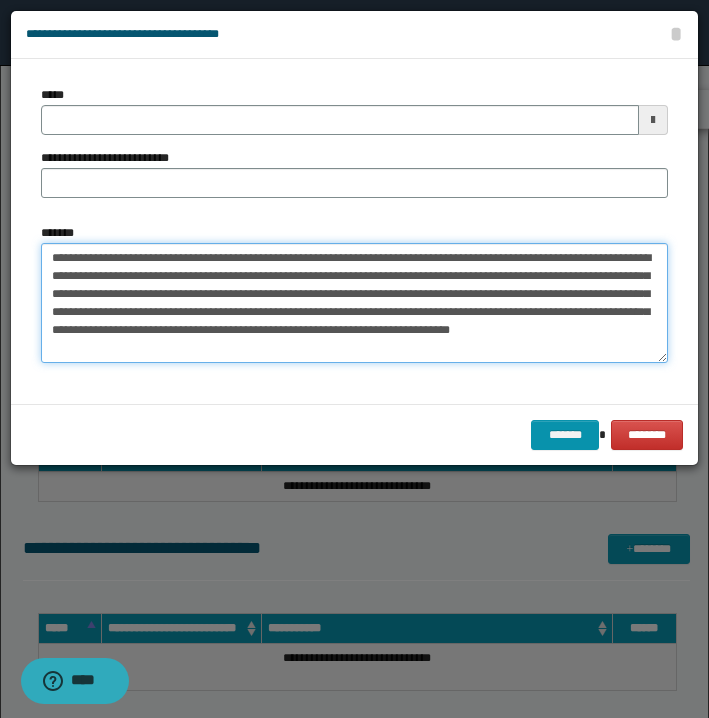 drag, startPoint x: 46, startPoint y: 255, endPoint x: 121, endPoint y: 250, distance: 75.16648 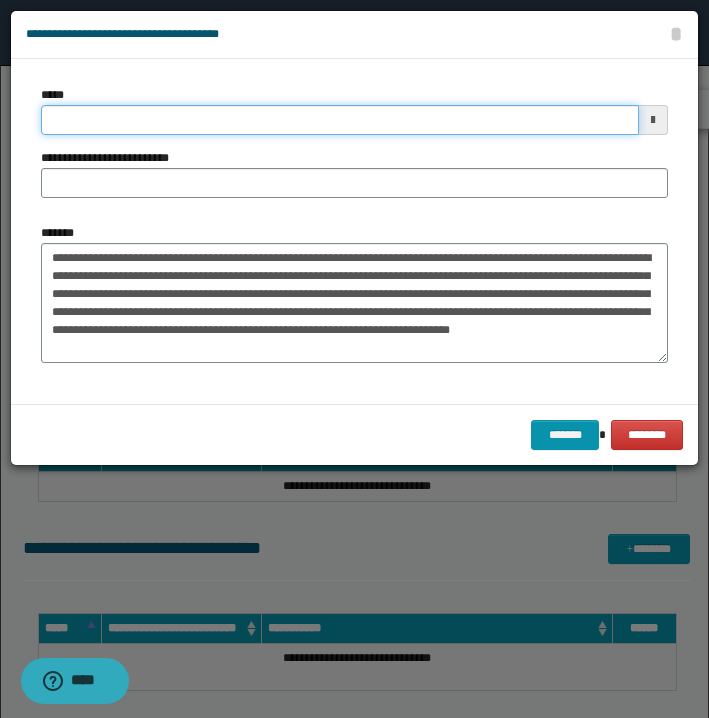 click on "*****" at bounding box center [340, 120] 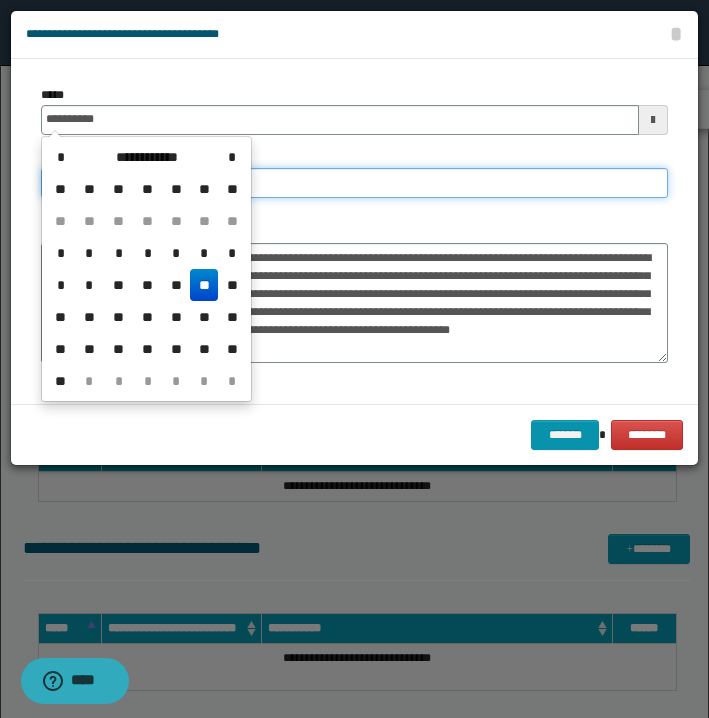 type on "**********" 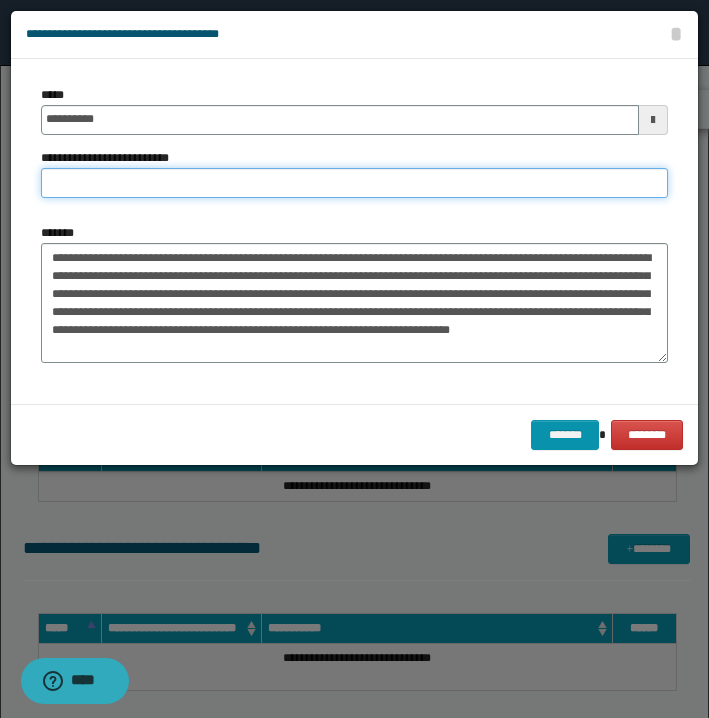 click on "**********" at bounding box center (354, 183) 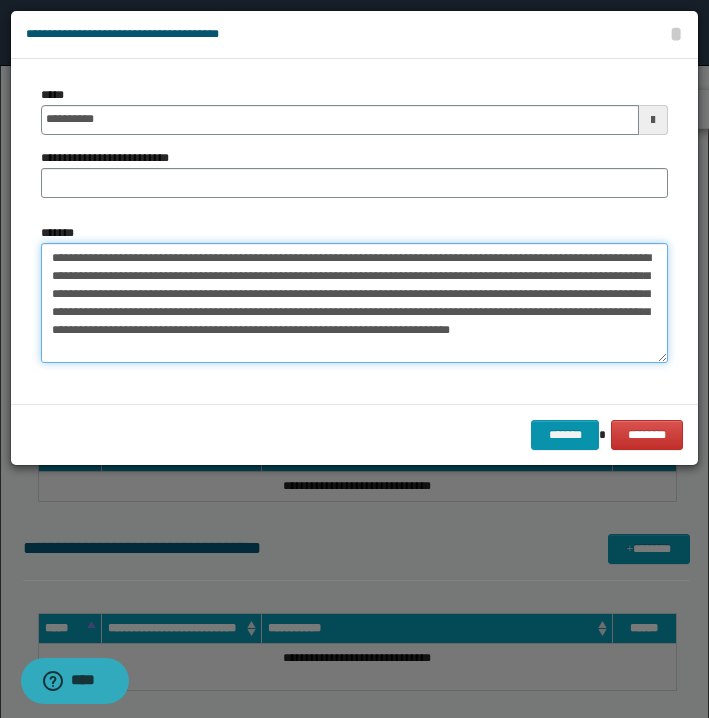 drag, startPoint x: 130, startPoint y: 251, endPoint x: 346, endPoint y: 252, distance: 216.00232 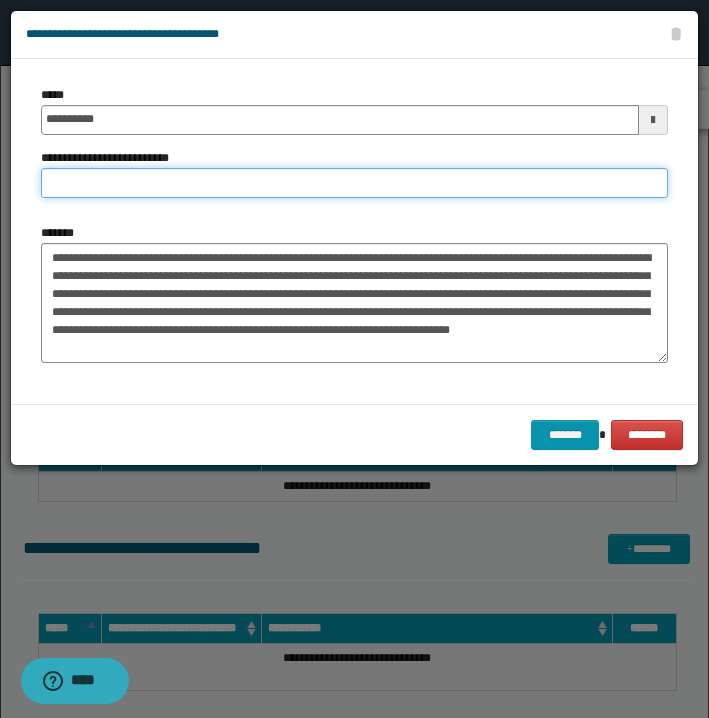 click on "**********" at bounding box center (354, 183) 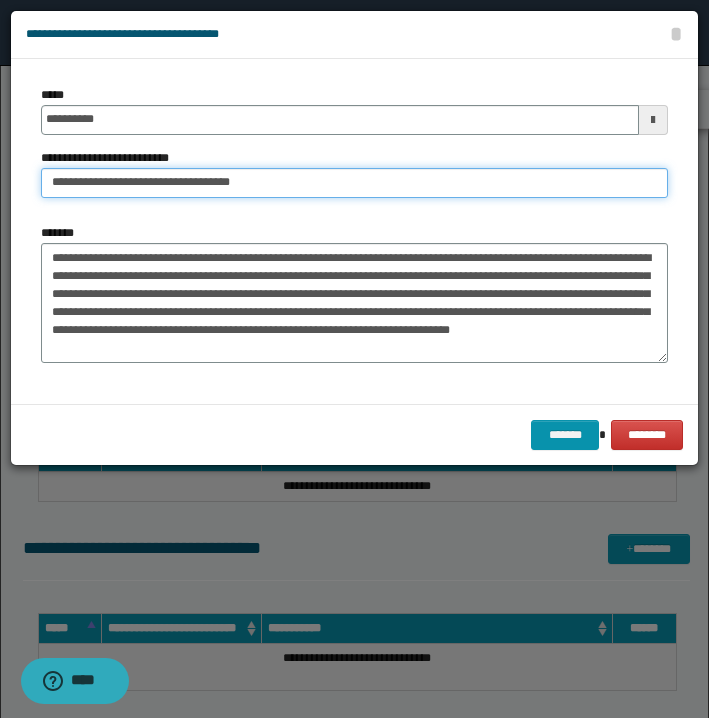 type on "**********" 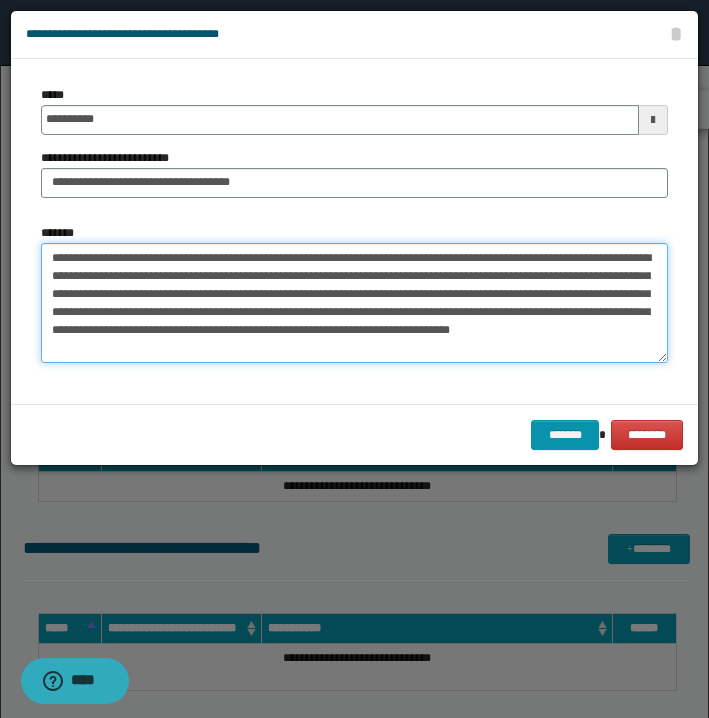 drag, startPoint x: 349, startPoint y: 255, endPoint x: 13, endPoint y: 224, distance: 337.42703 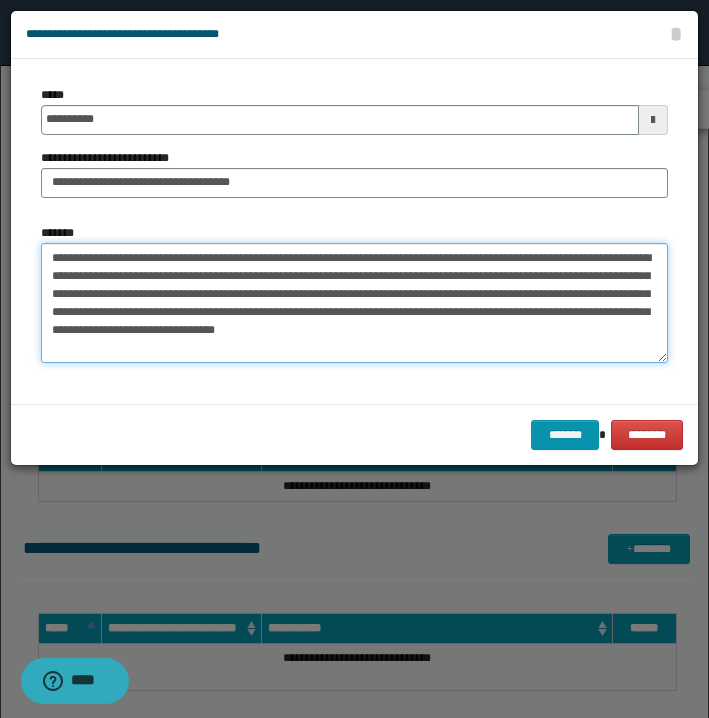 drag, startPoint x: 119, startPoint y: 257, endPoint x: 10, endPoint y: 253, distance: 109.07337 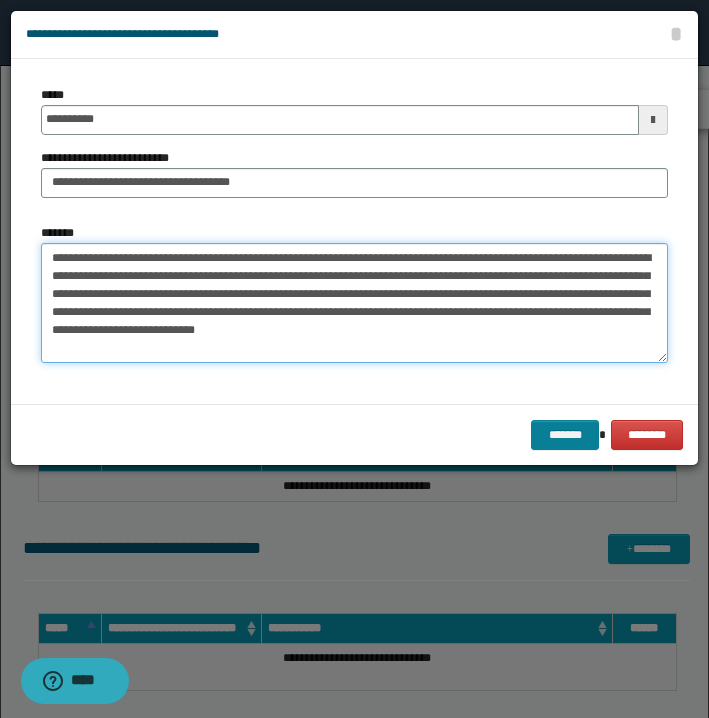 type on "**********" 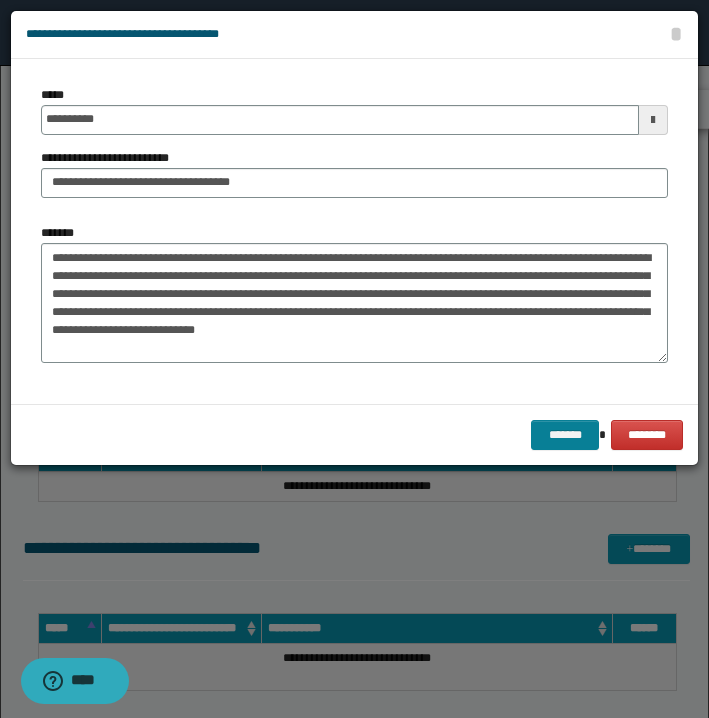 click on "*******" at bounding box center (565, 435) 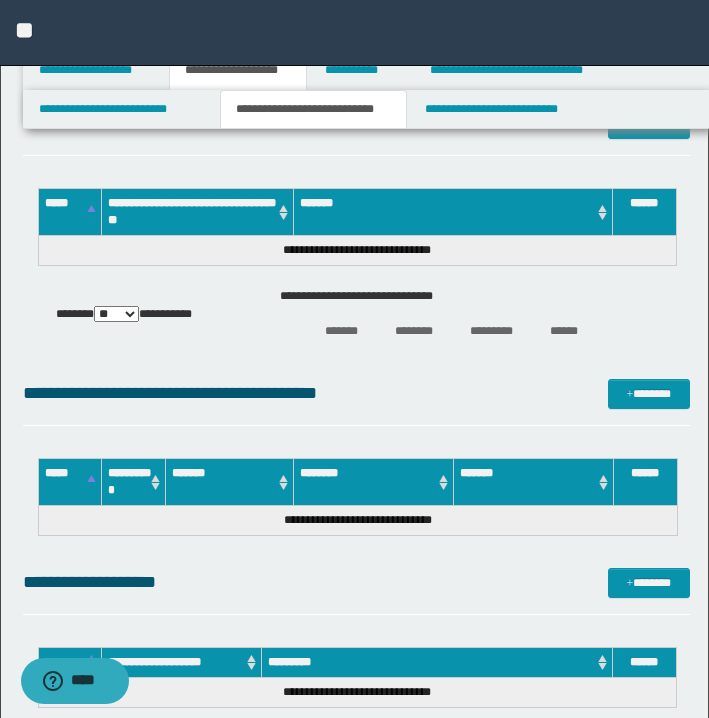 scroll, scrollTop: 1186, scrollLeft: 0, axis: vertical 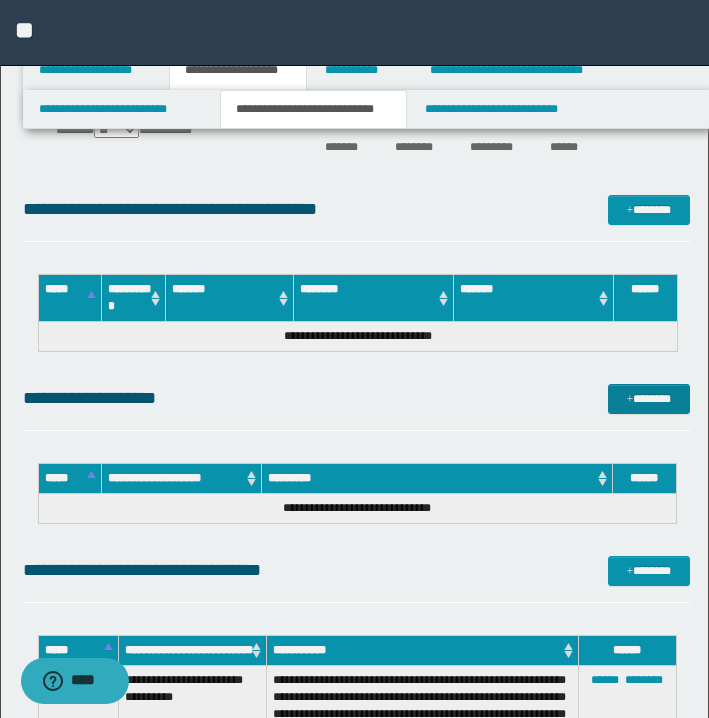 click at bounding box center (630, 400) 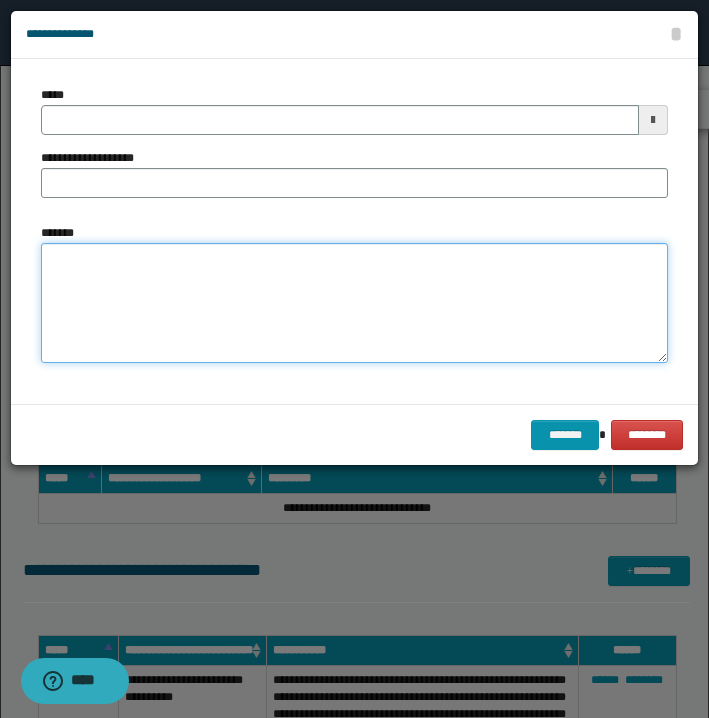 click on "*******" at bounding box center (354, 303) 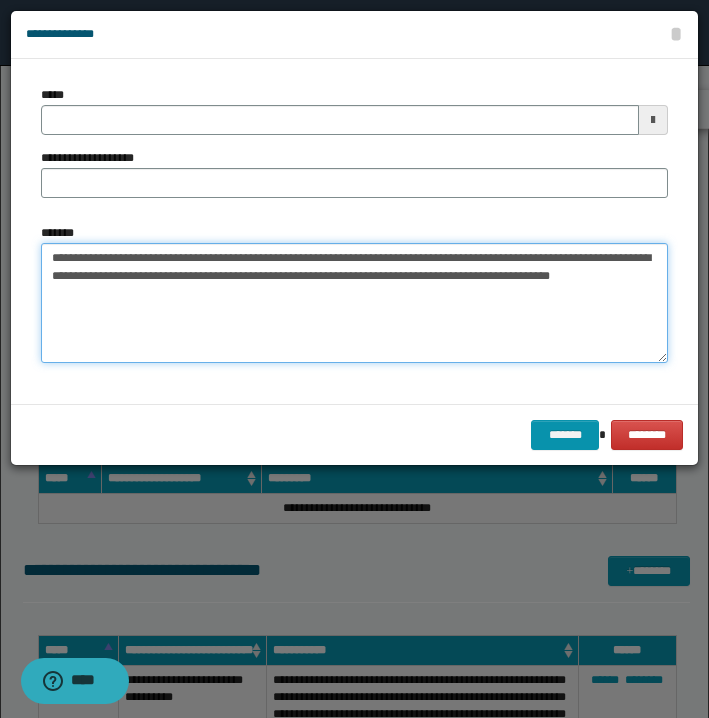 drag, startPoint x: 49, startPoint y: 254, endPoint x: 120, endPoint y: 256, distance: 71.02816 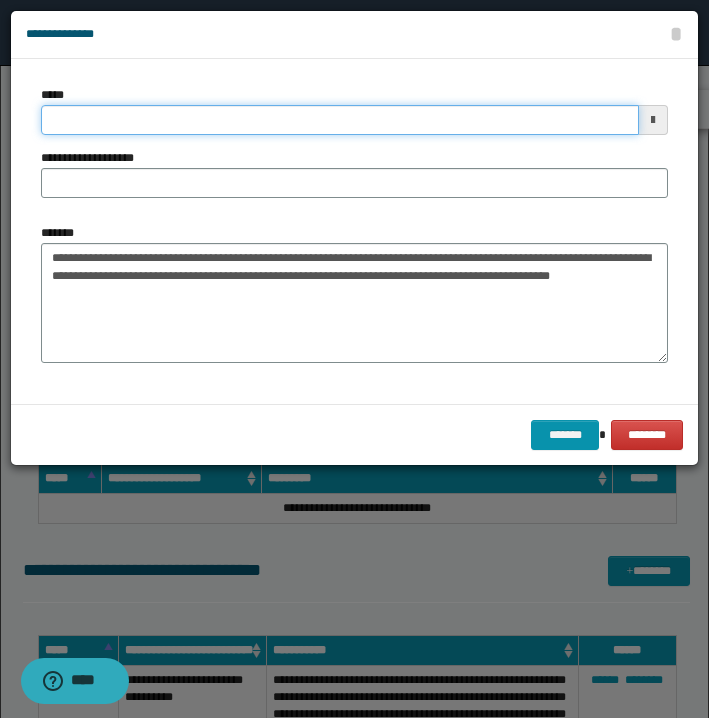 click on "*****" at bounding box center [340, 120] 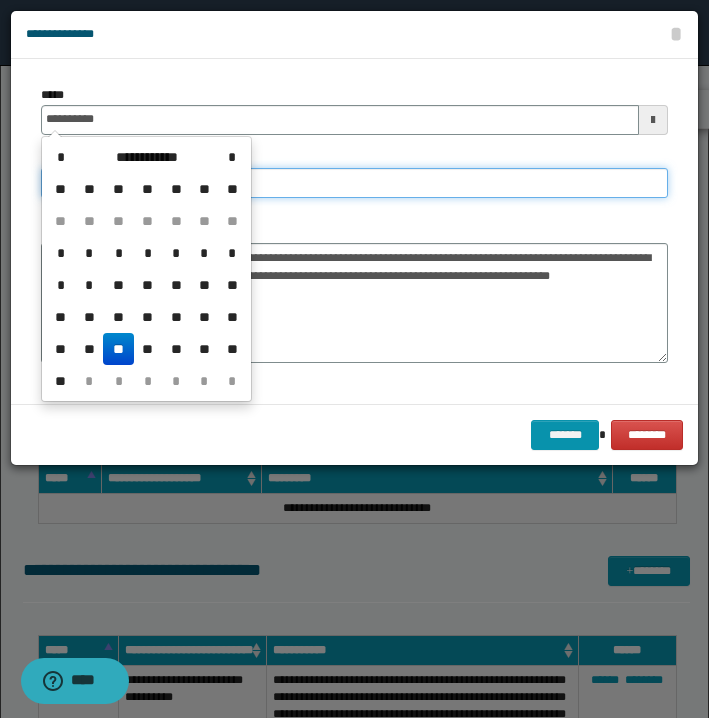 type on "**********" 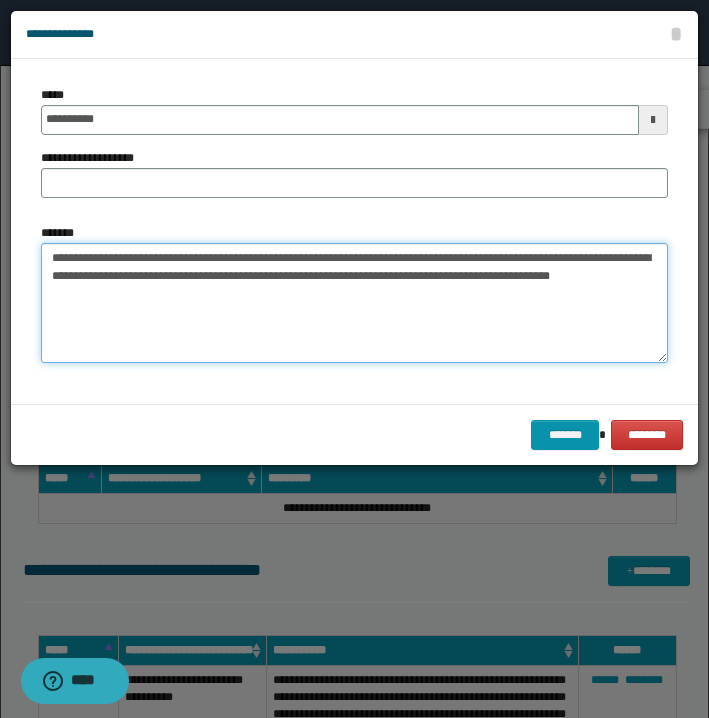 drag, startPoint x: 130, startPoint y: 257, endPoint x: 356, endPoint y: 256, distance: 226.00221 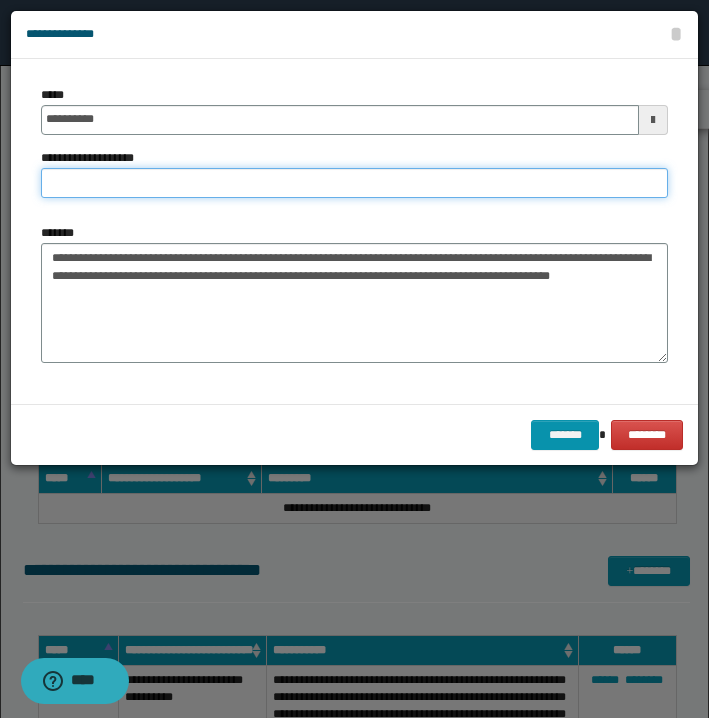click on "**********" at bounding box center (354, 183) 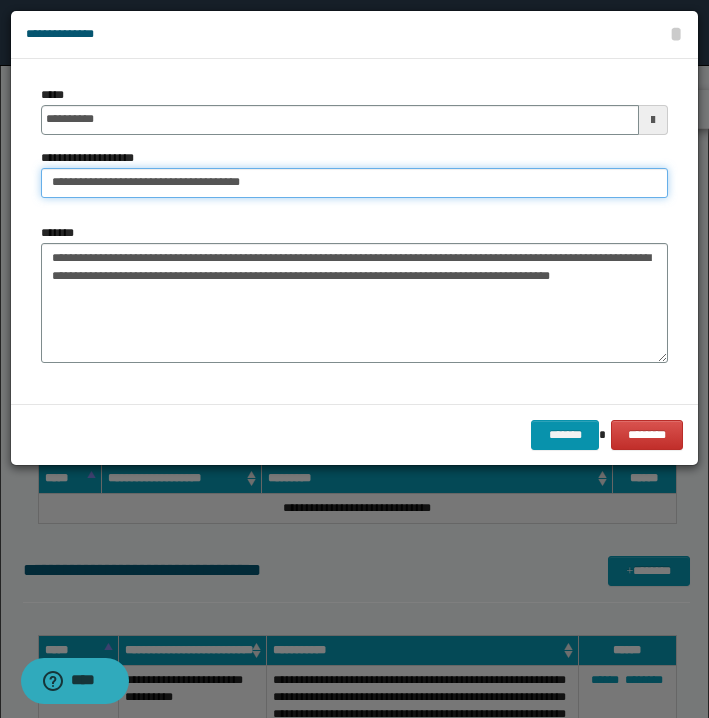 type on "**********" 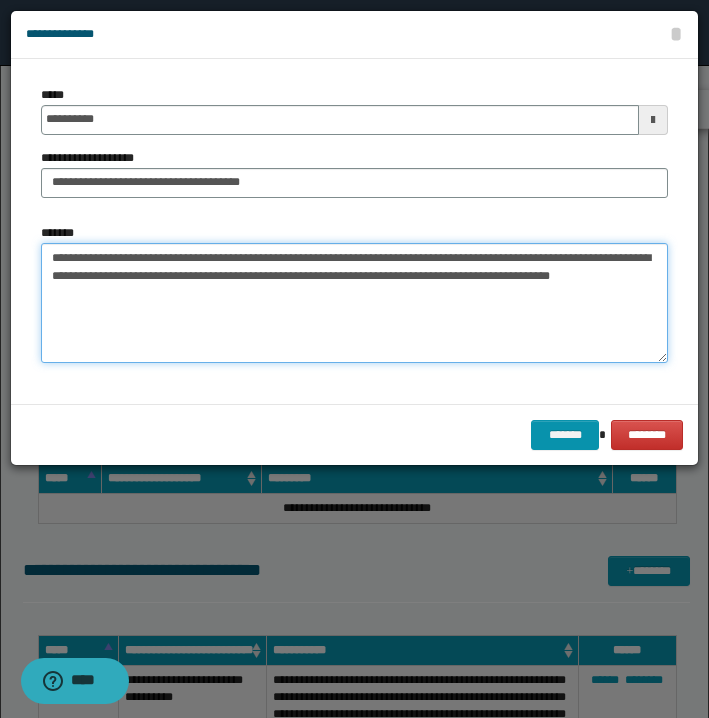 drag, startPoint x: 376, startPoint y: 256, endPoint x: -13, endPoint y: 220, distance: 390.66226 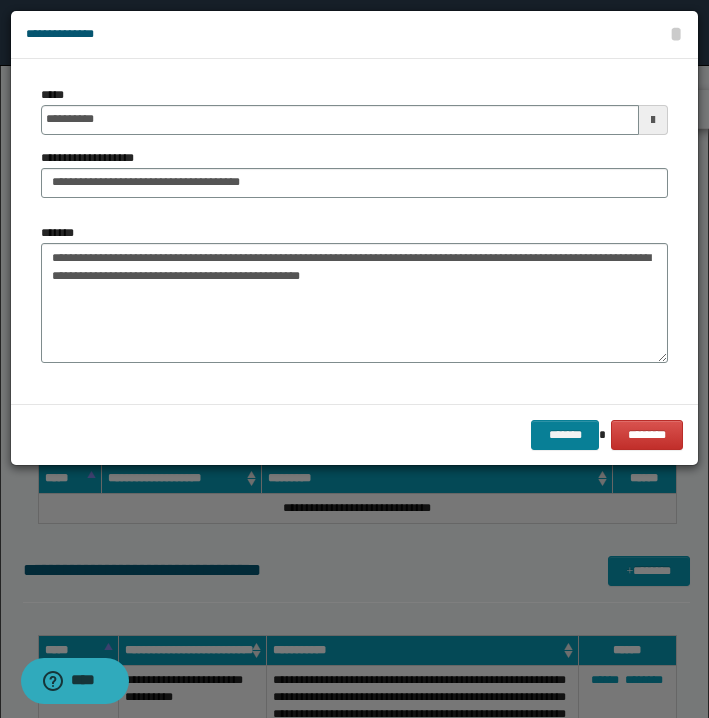 click on "*******" at bounding box center [565, 435] 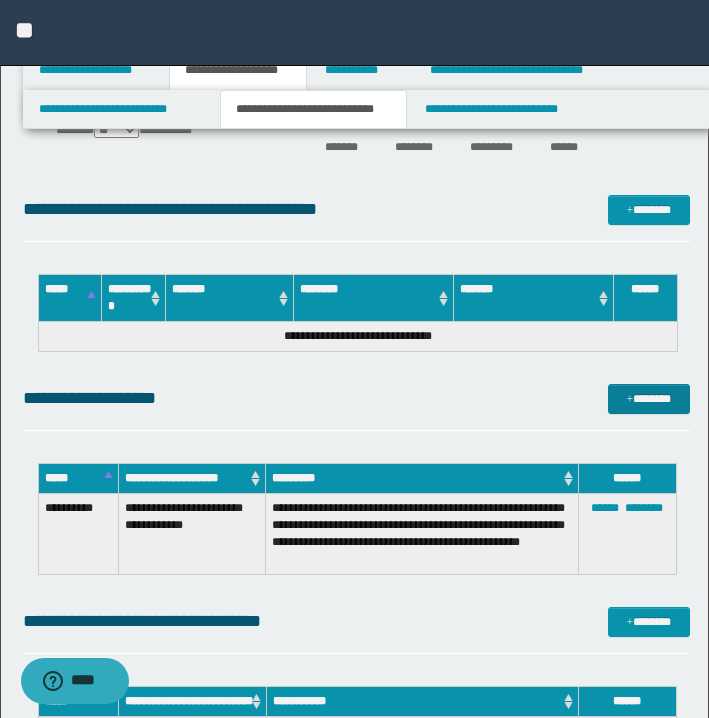 click on "*******" at bounding box center (649, 399) 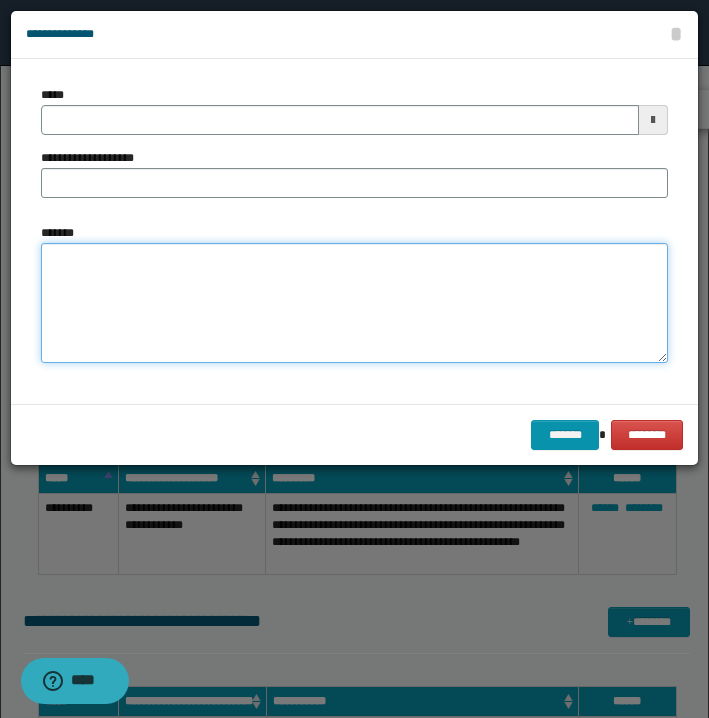 click on "*******" at bounding box center [354, 303] 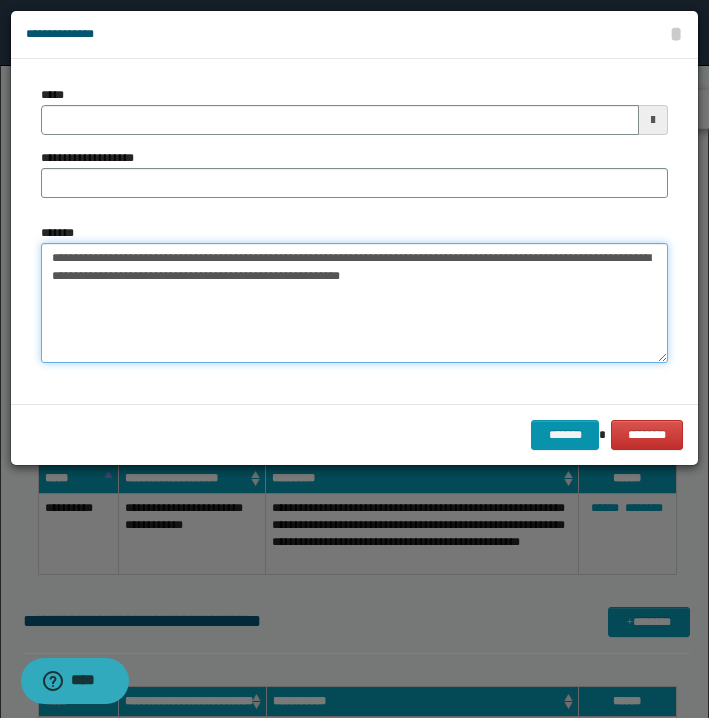 drag, startPoint x: 51, startPoint y: 255, endPoint x: 124, endPoint y: 257, distance: 73.02739 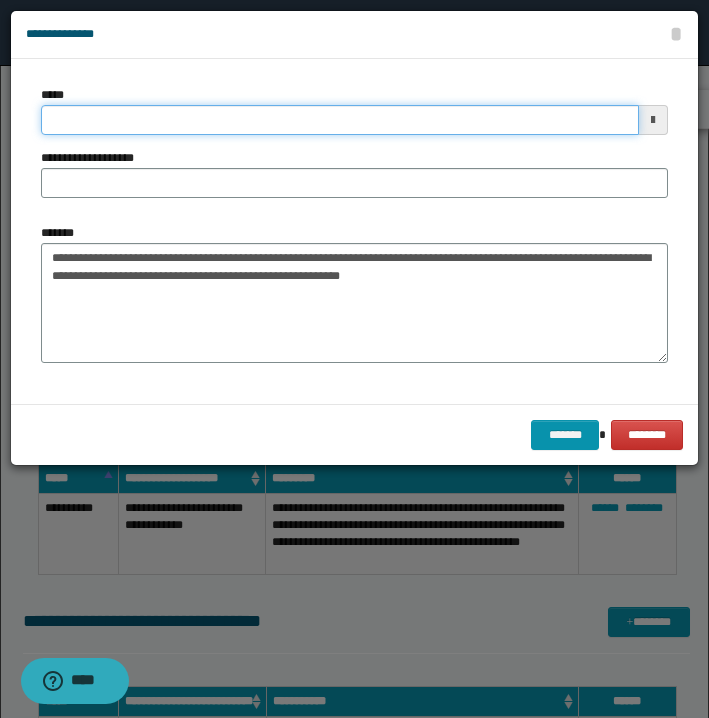 click on "*****" at bounding box center [340, 120] 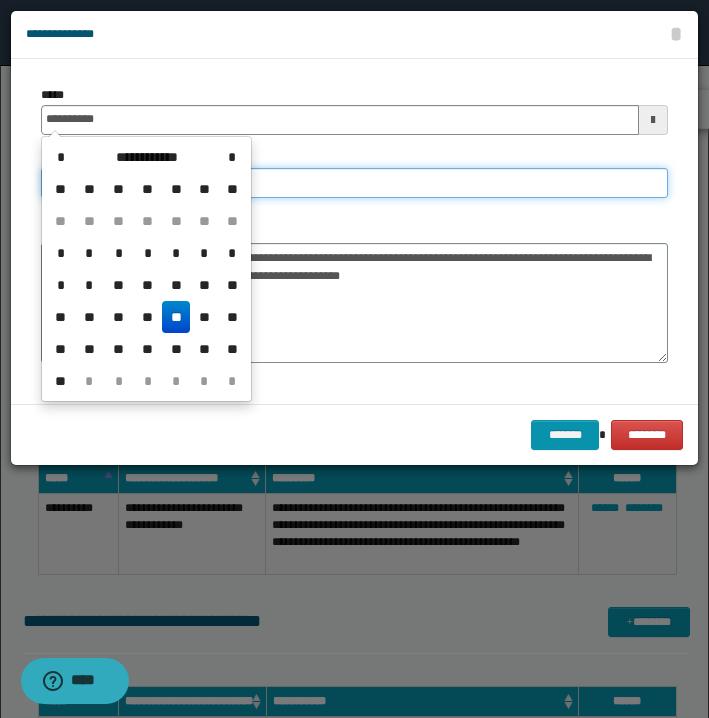type on "**********" 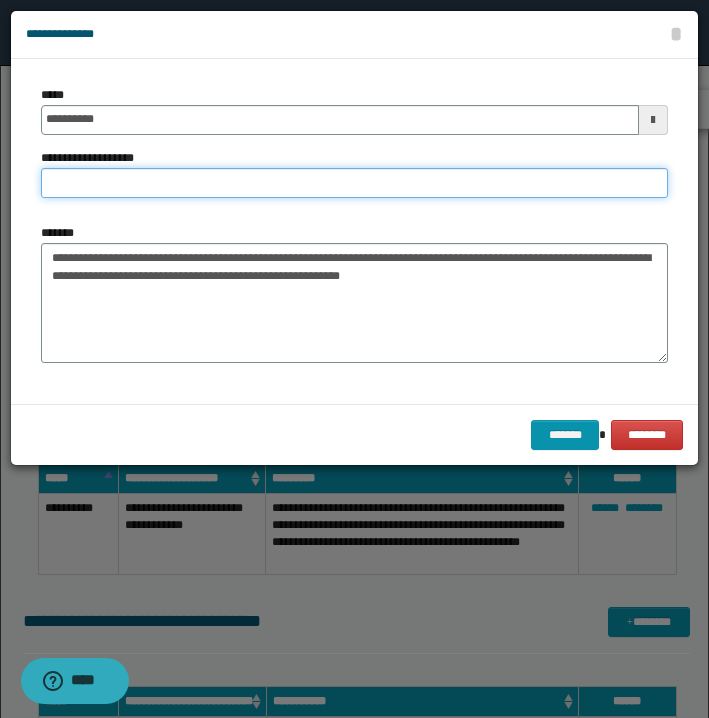 click on "**********" at bounding box center (354, 183) 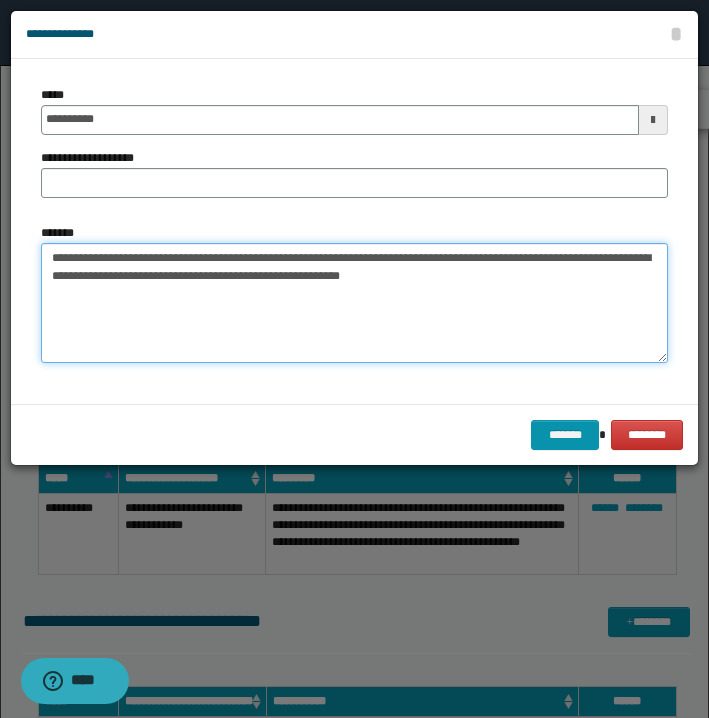 drag, startPoint x: 130, startPoint y: 257, endPoint x: 360, endPoint y: 253, distance: 230.03477 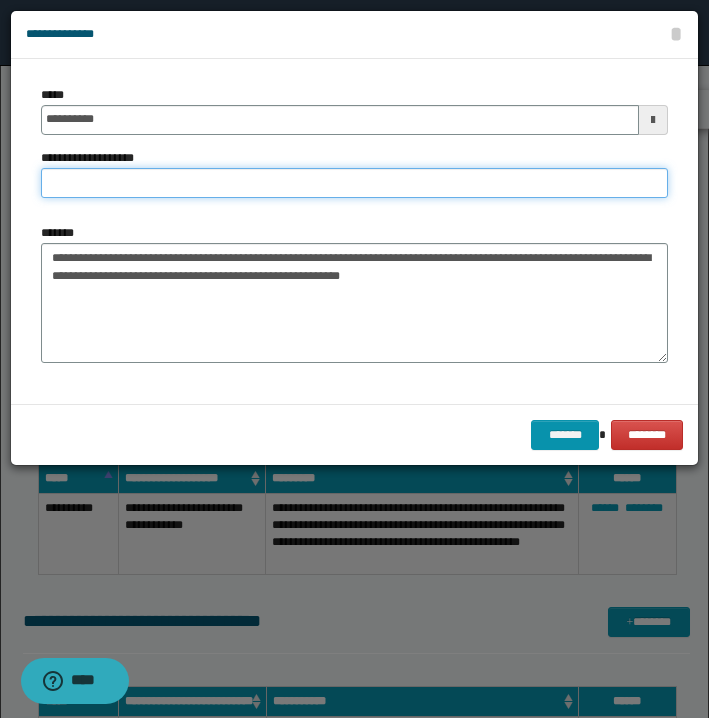 click on "**********" at bounding box center [354, 183] 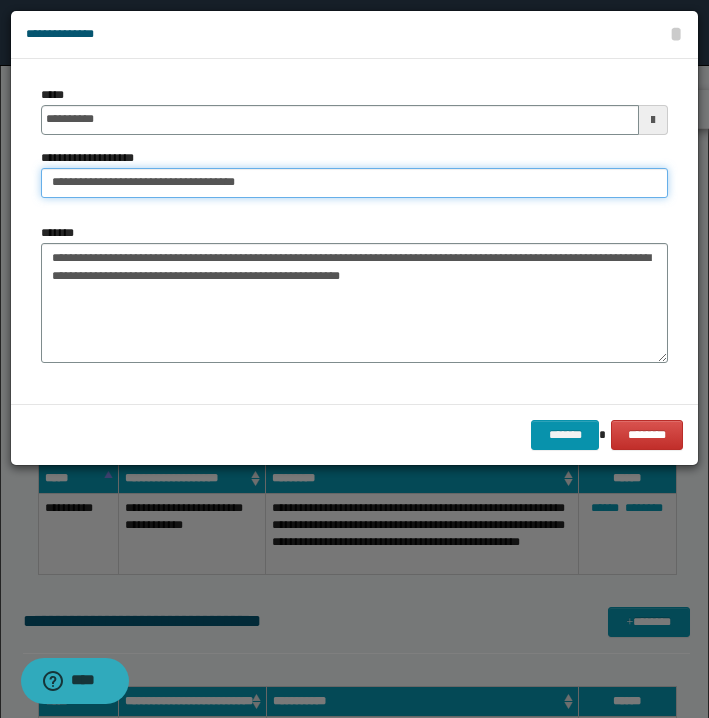 type on "**********" 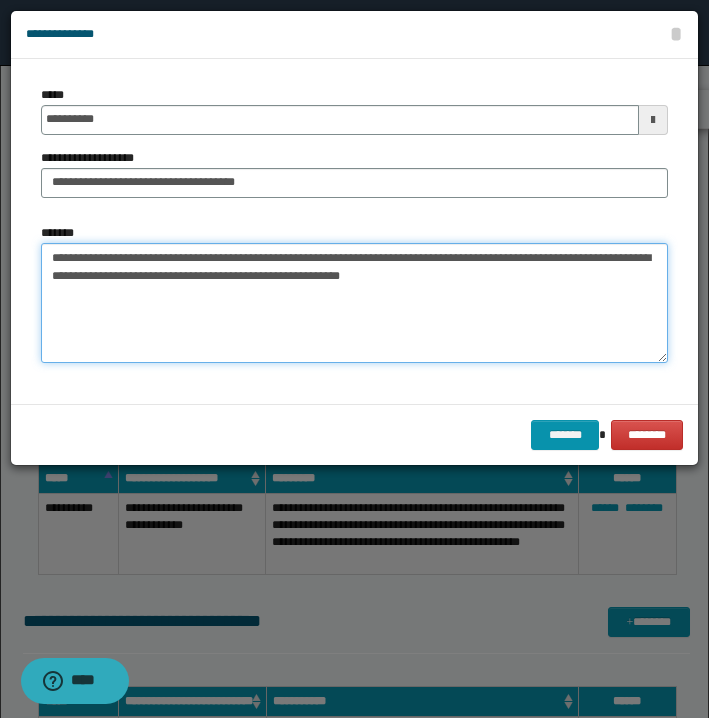 drag, startPoint x: 373, startPoint y: 257, endPoint x: 60, endPoint y: 203, distance: 317.624 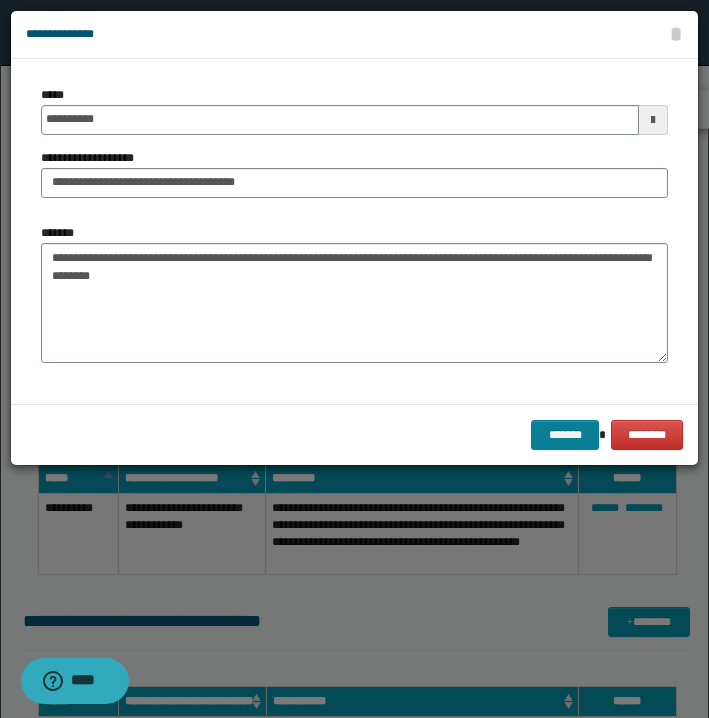 click on "*******" at bounding box center [565, 435] 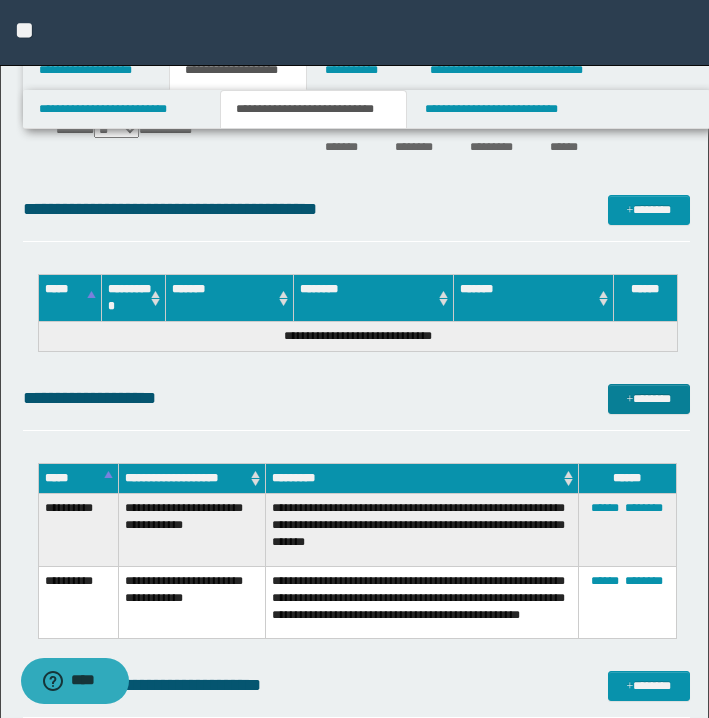 click on "*******" at bounding box center [649, 399] 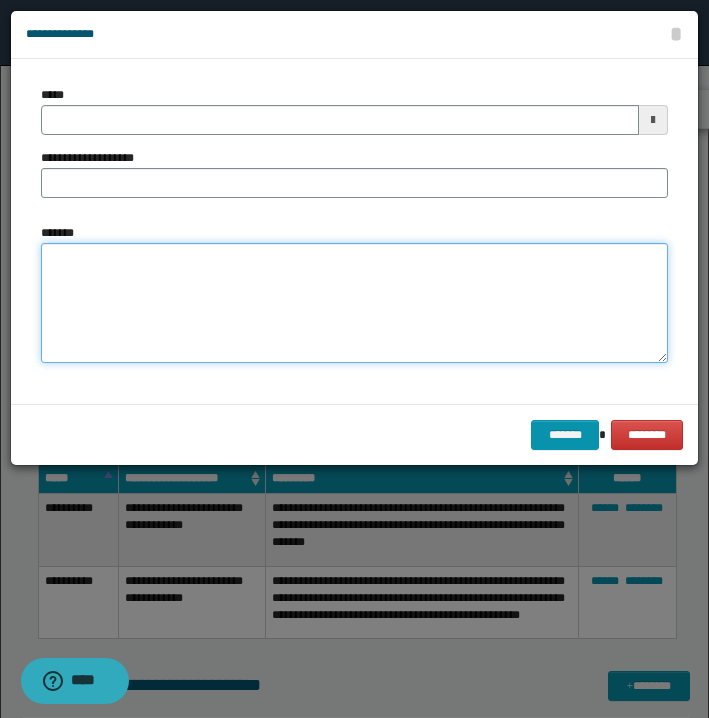 click on "*******" at bounding box center (354, 303) 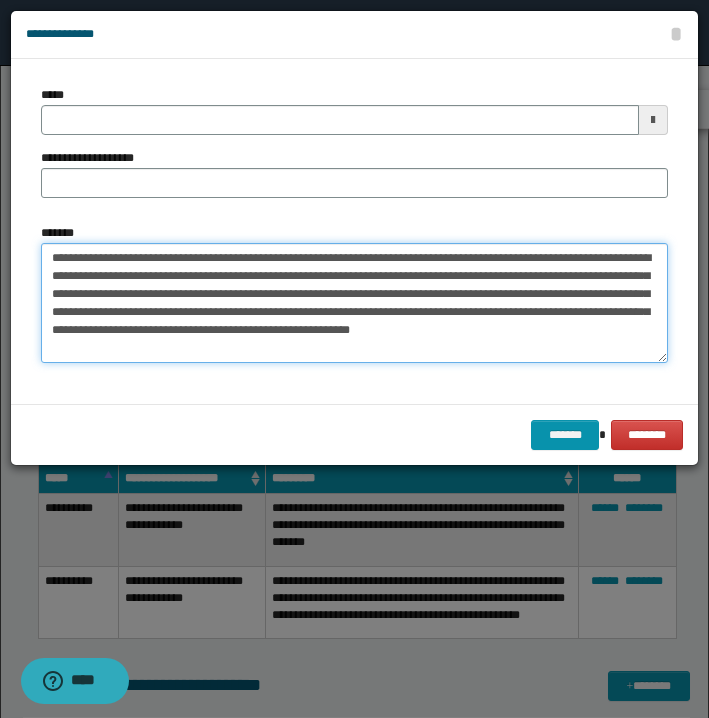 drag, startPoint x: 52, startPoint y: 257, endPoint x: 121, endPoint y: 259, distance: 69.02898 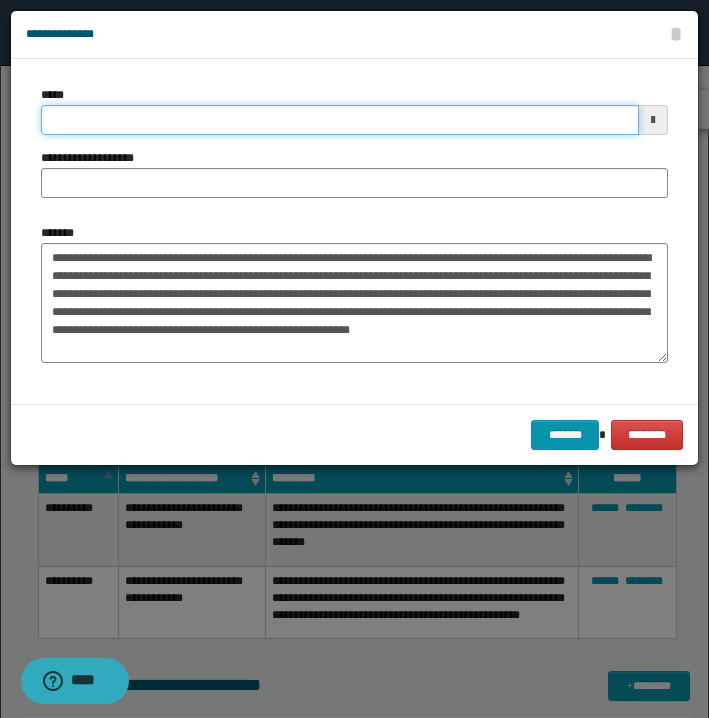 click on "*****" at bounding box center (340, 120) 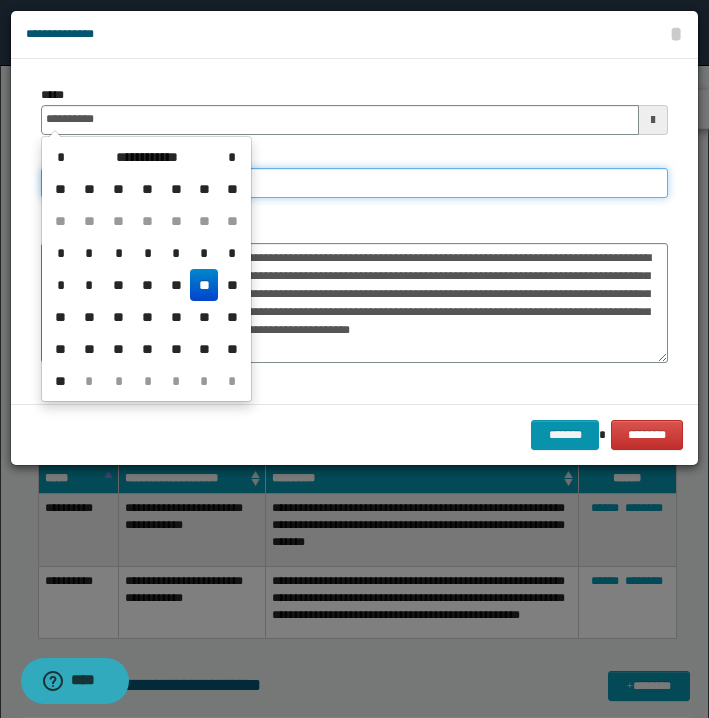 type on "**********" 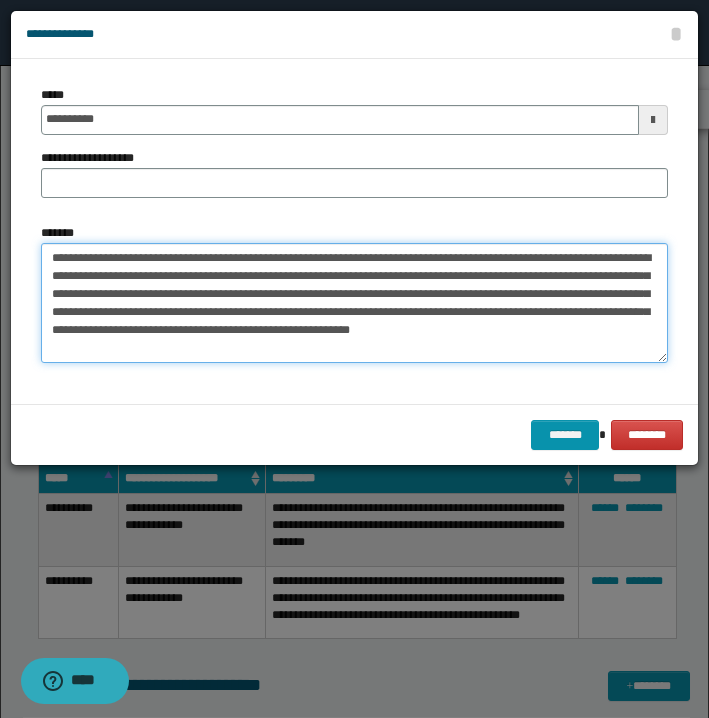 drag, startPoint x: 131, startPoint y: 249, endPoint x: 526, endPoint y: 251, distance: 395.00507 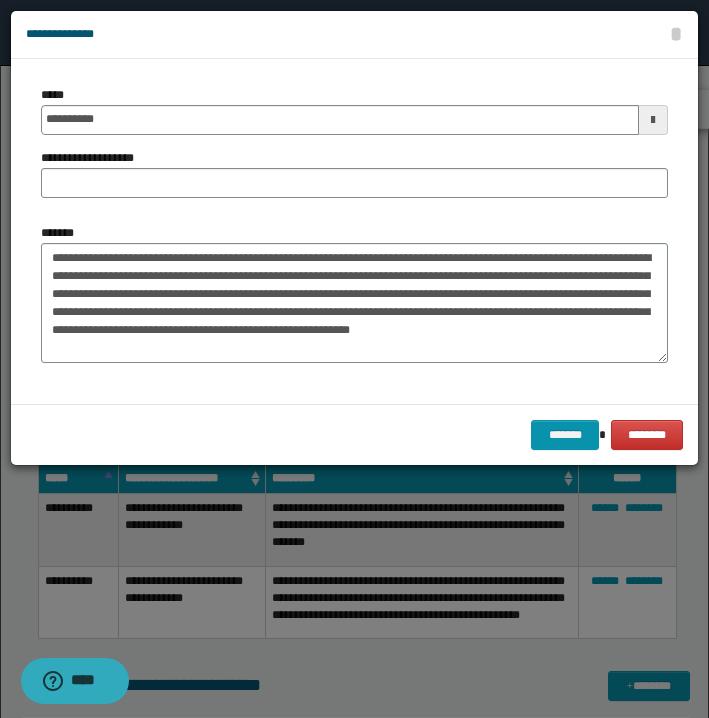 click on "**********" at bounding box center [354, 149] 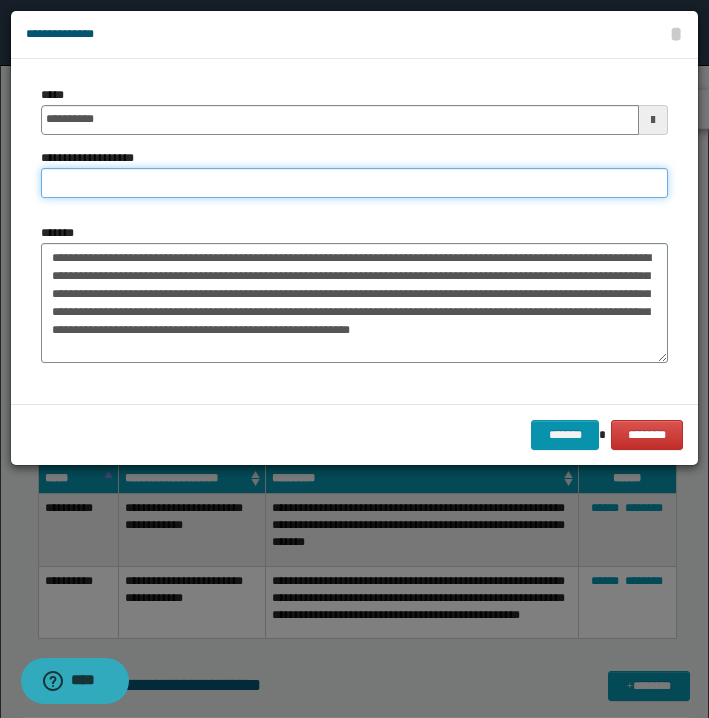 click on "**********" at bounding box center [354, 183] 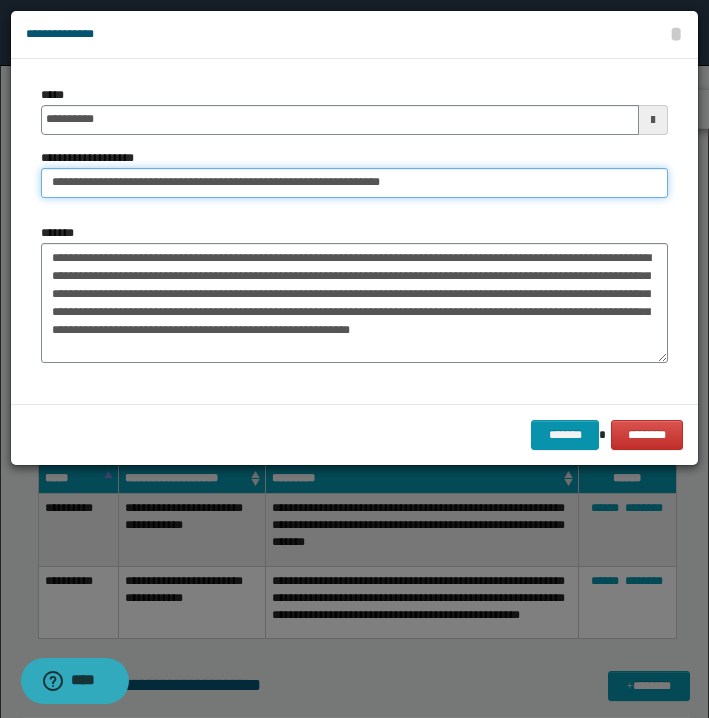 type on "**********" 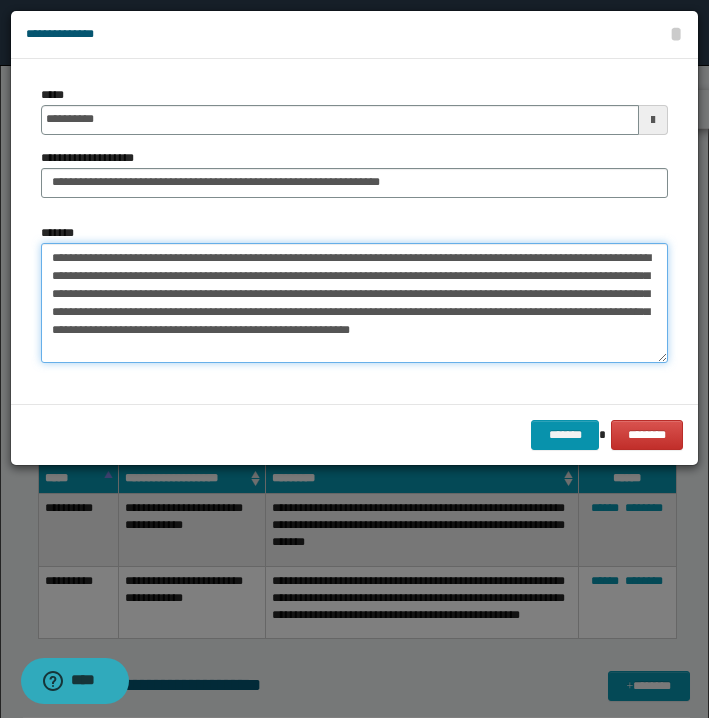 drag, startPoint x: 537, startPoint y: 259, endPoint x: 63, endPoint y: 210, distance: 476.52597 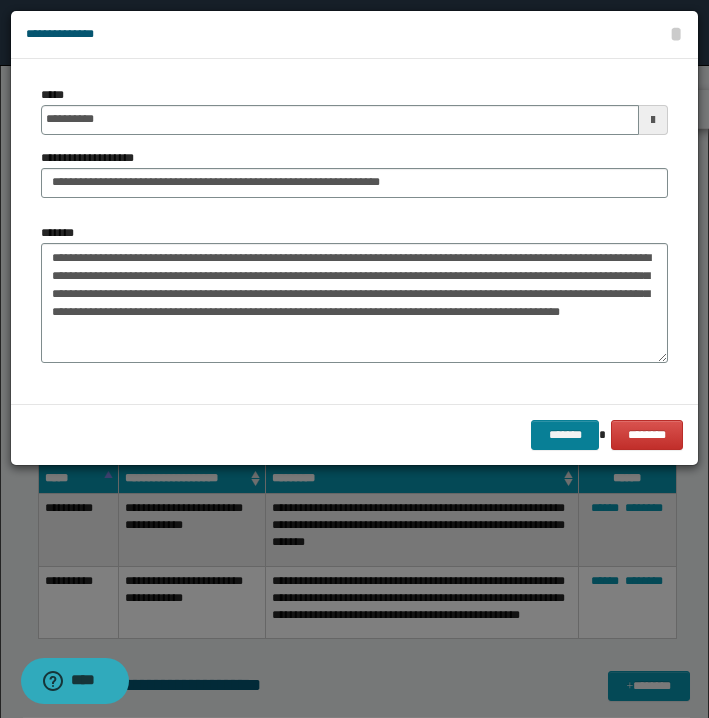 click on "*******" at bounding box center [565, 435] 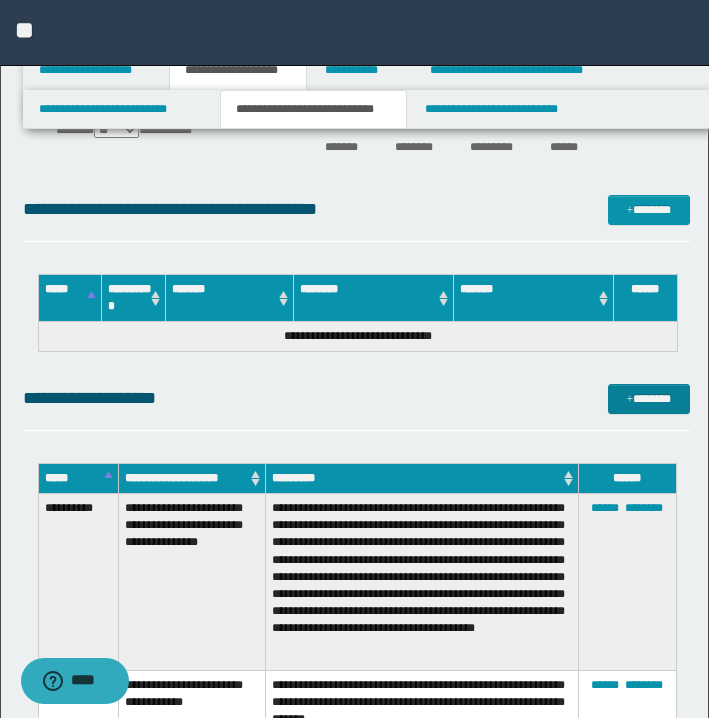 click on "*******" at bounding box center [649, 399] 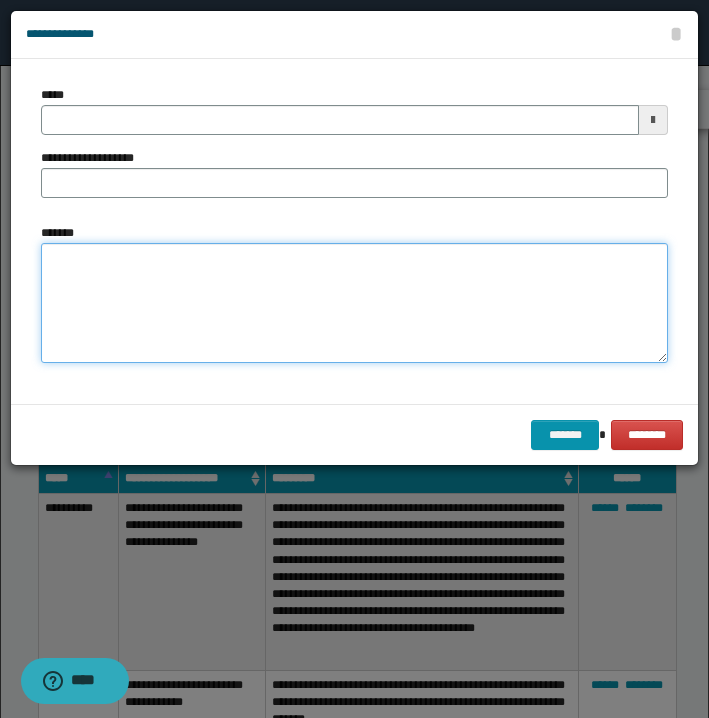 click on "*******" at bounding box center (354, 303) 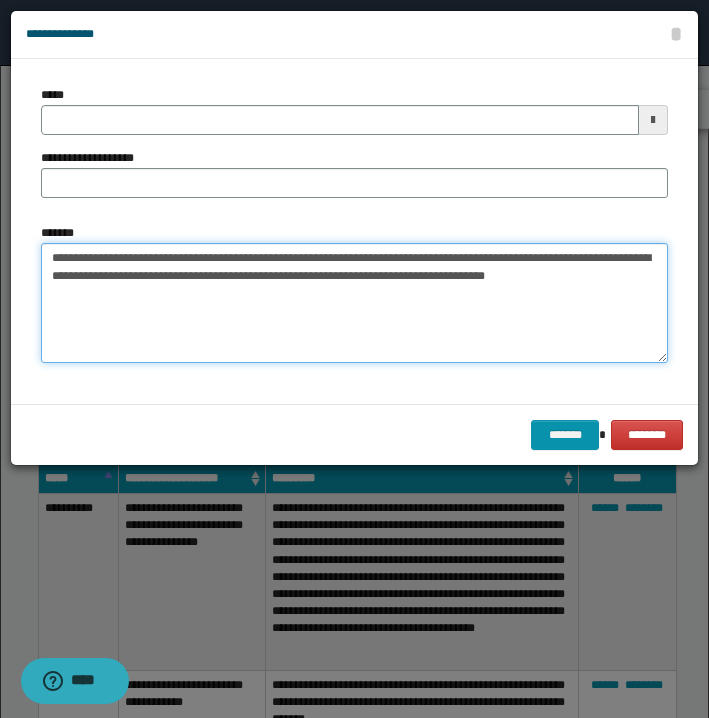 drag, startPoint x: 52, startPoint y: 256, endPoint x: 127, endPoint y: 256, distance: 75 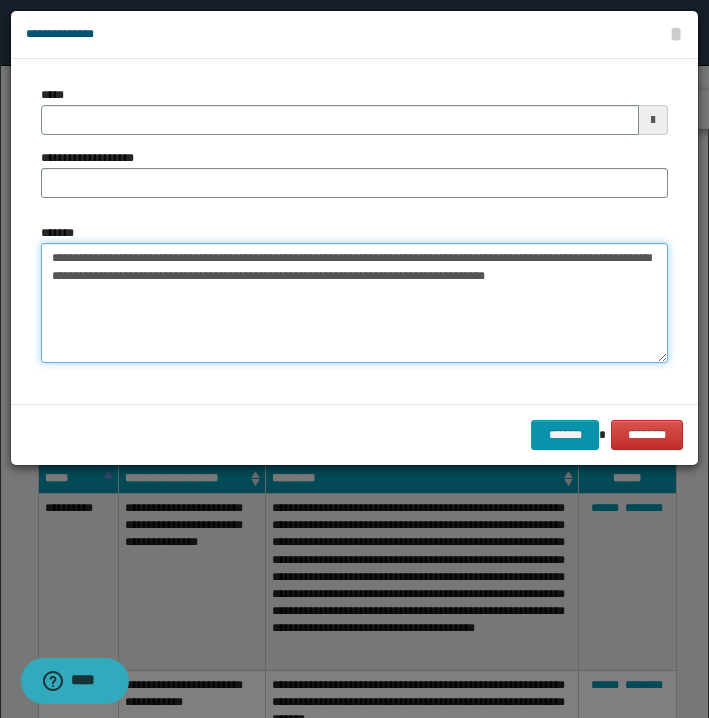 type 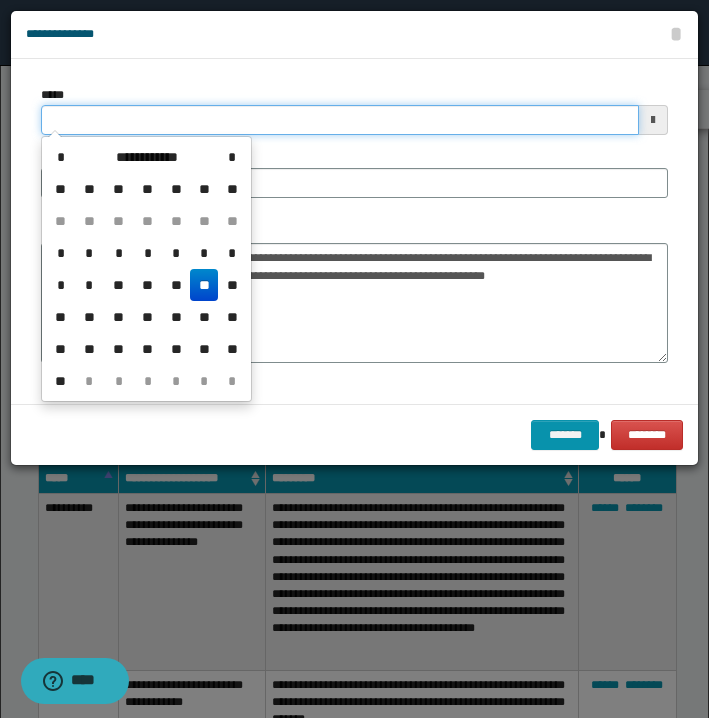 click on "*****" at bounding box center (340, 120) 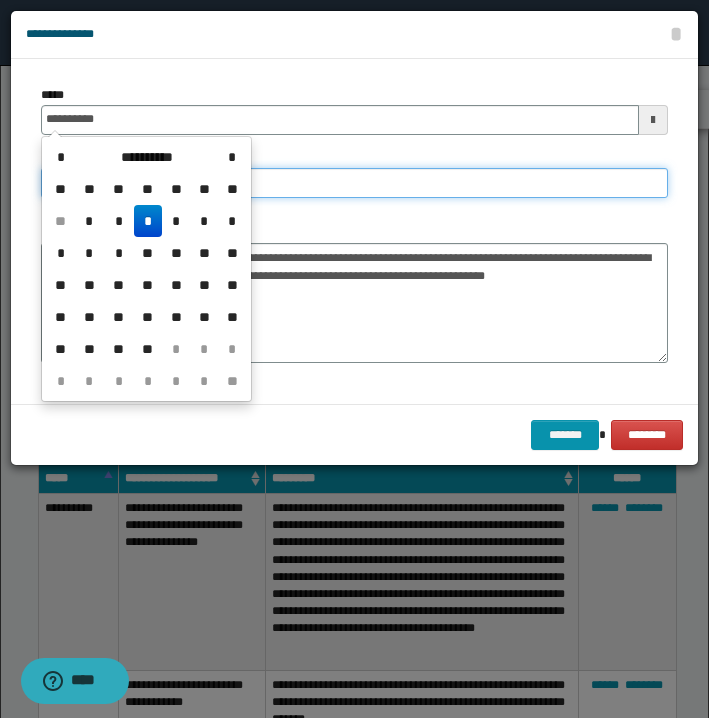 type on "**********" 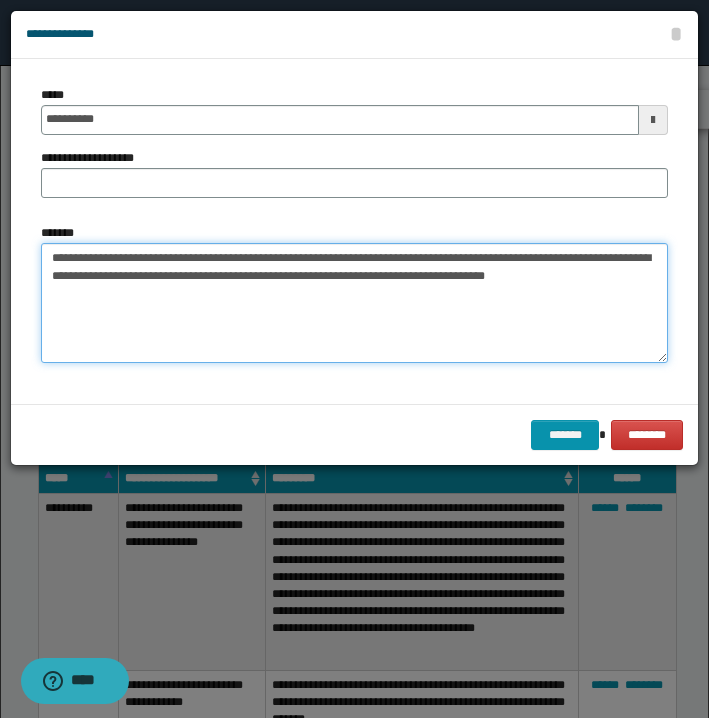 drag, startPoint x: 128, startPoint y: 251, endPoint x: 355, endPoint y: 253, distance: 227.0088 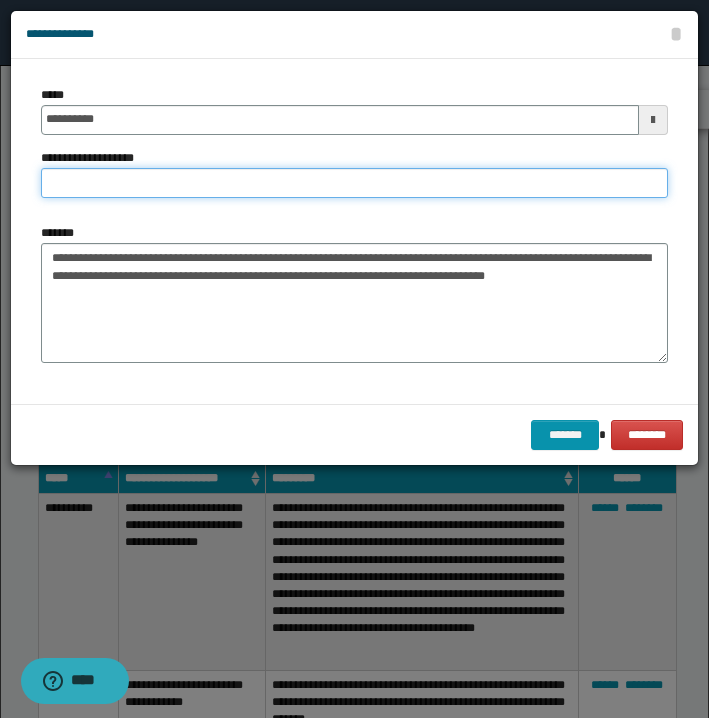 click on "**********" at bounding box center [354, 183] 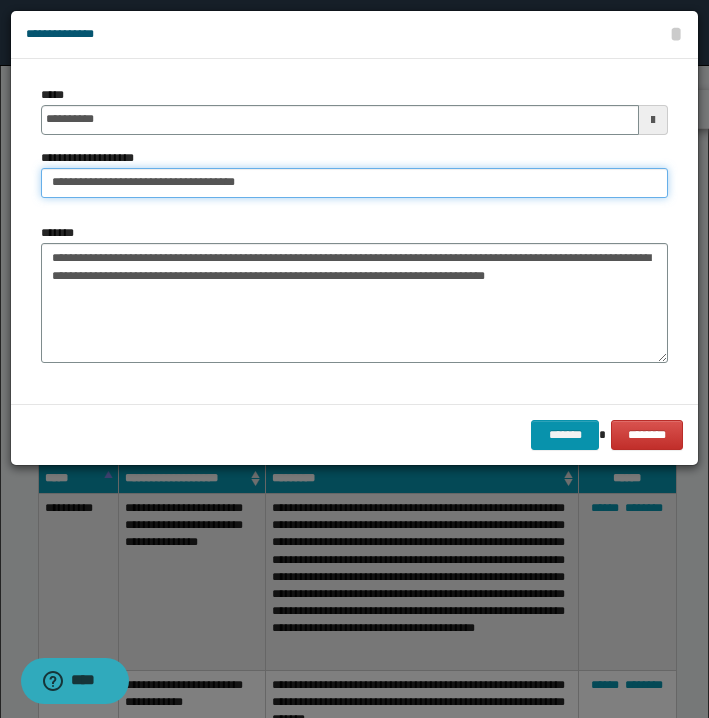 type on "**********" 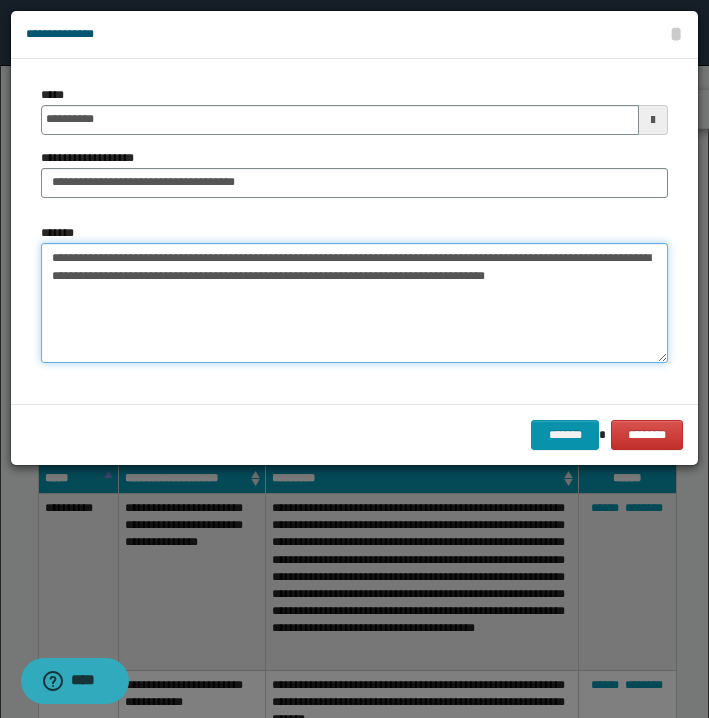 drag, startPoint x: 376, startPoint y: 255, endPoint x: 27, endPoint y: 204, distance: 352.70667 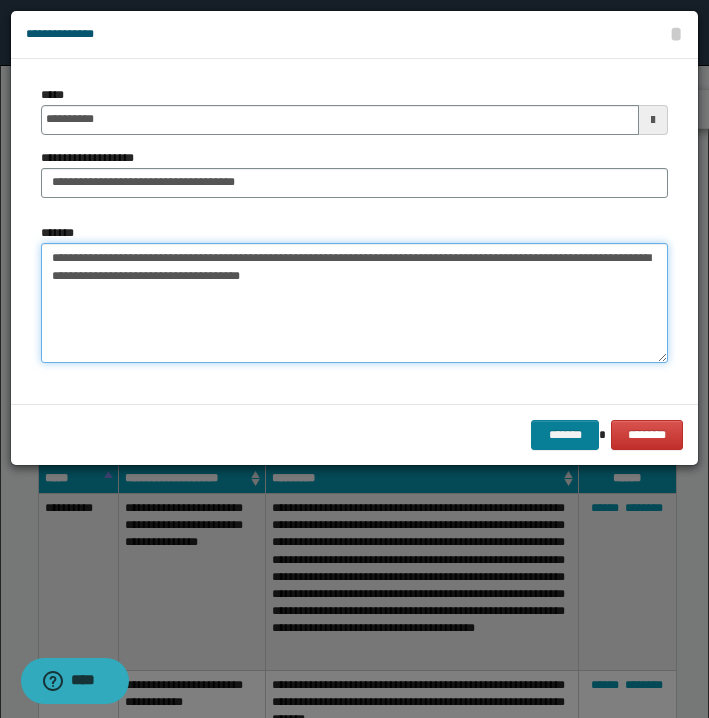 type on "**********" 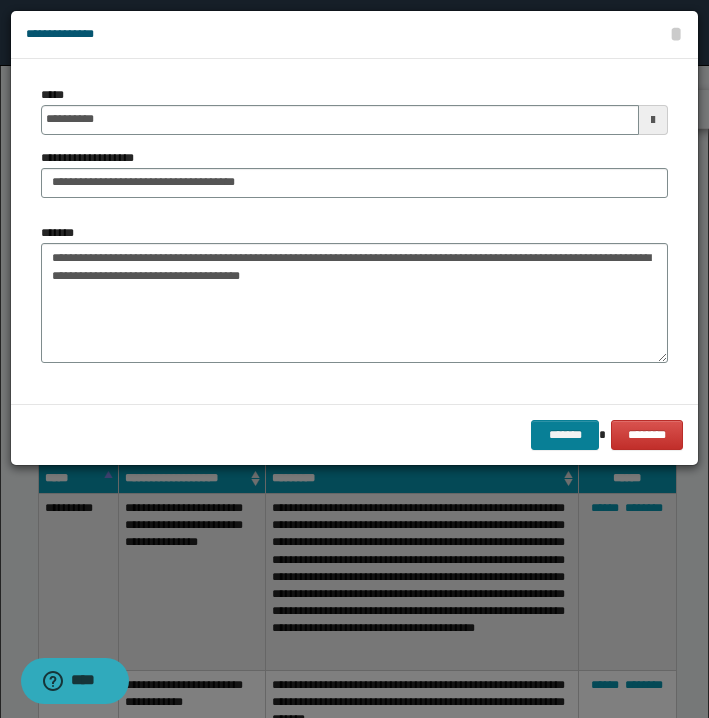click on "*******" at bounding box center [565, 435] 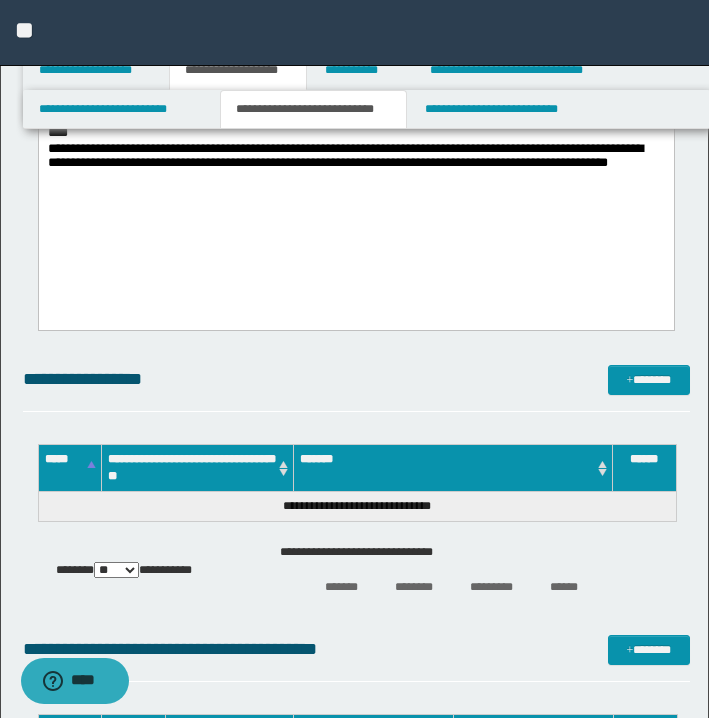 scroll, scrollTop: 752, scrollLeft: 0, axis: vertical 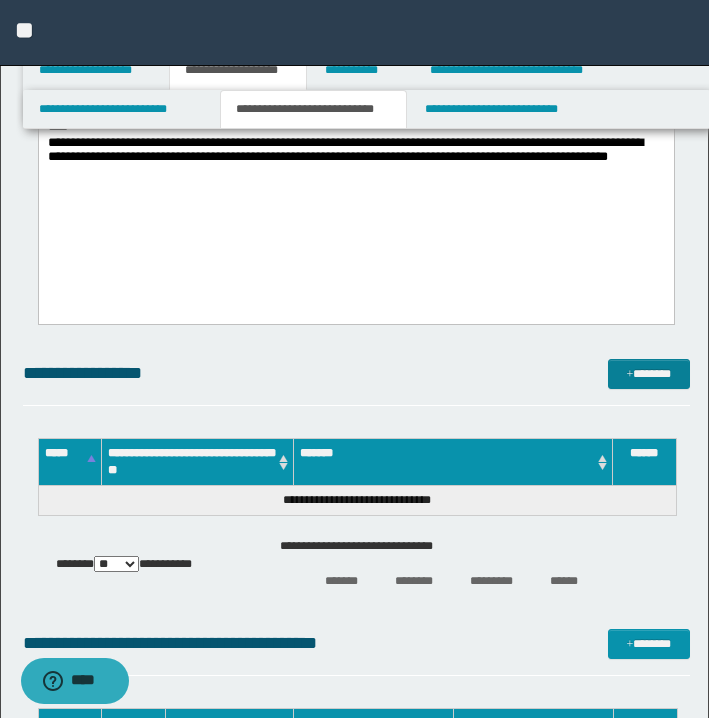 click on "*******" at bounding box center (649, 374) 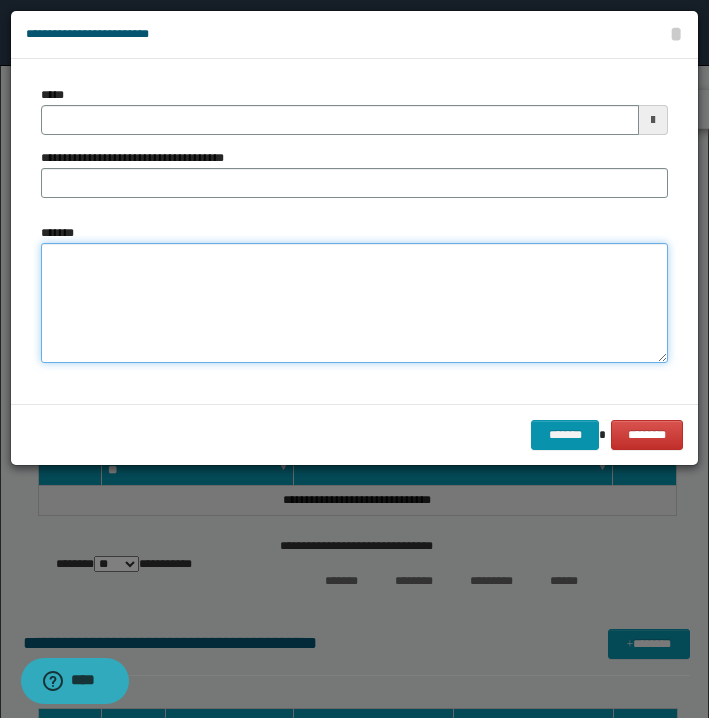 click on "*******" at bounding box center [354, 303] 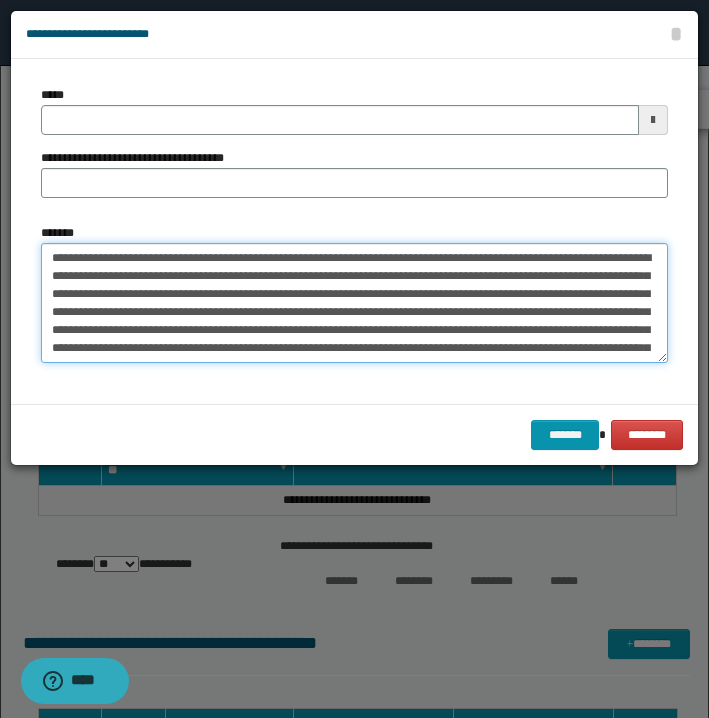 scroll, scrollTop: 0, scrollLeft: 0, axis: both 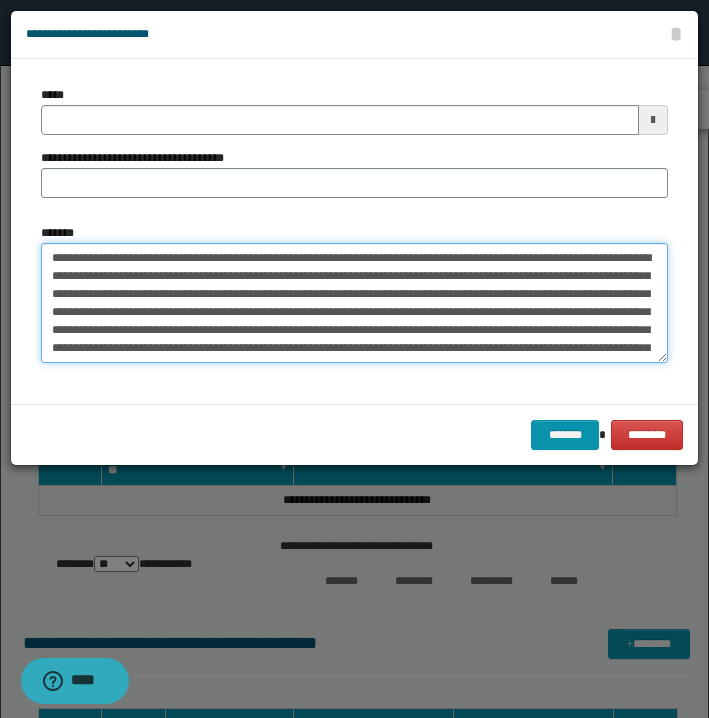 drag, startPoint x: 52, startPoint y: 254, endPoint x: 121, endPoint y: 254, distance: 69 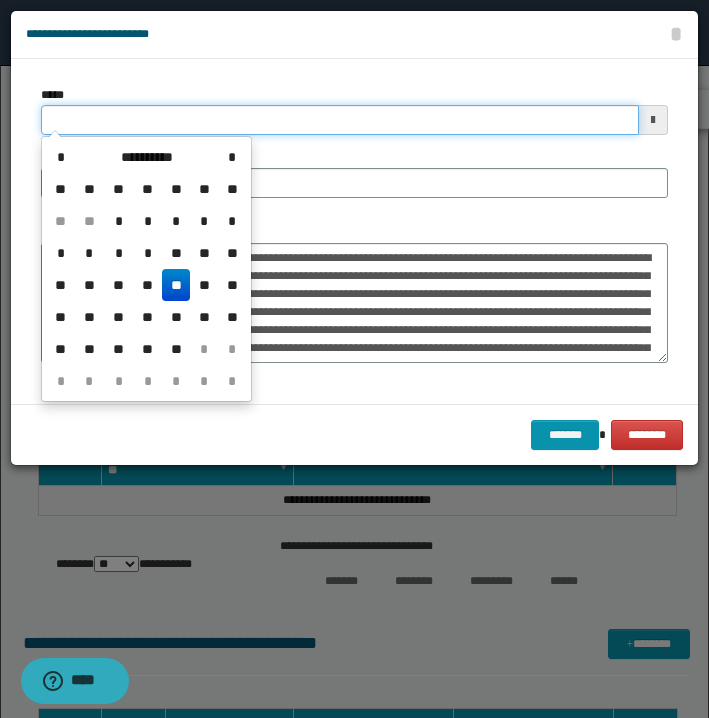 click on "*****" at bounding box center [340, 120] 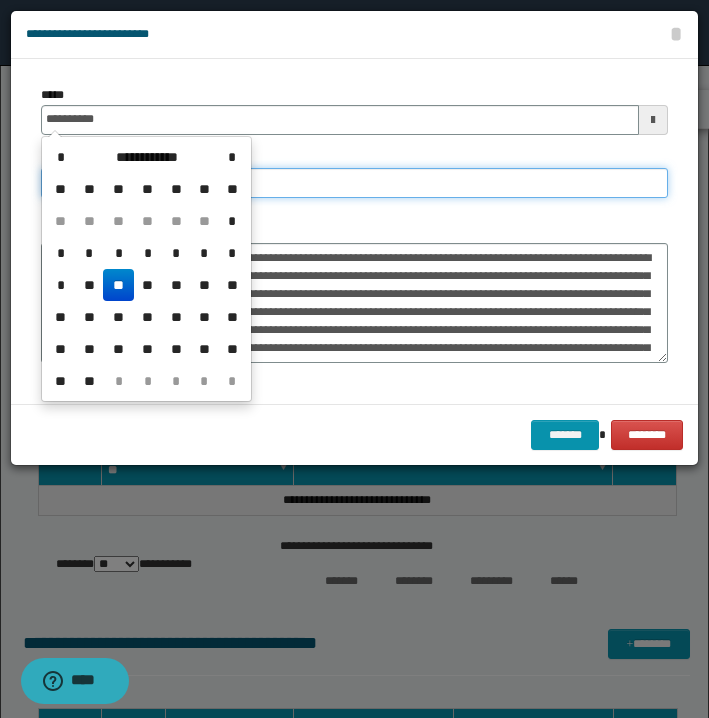 type on "**********" 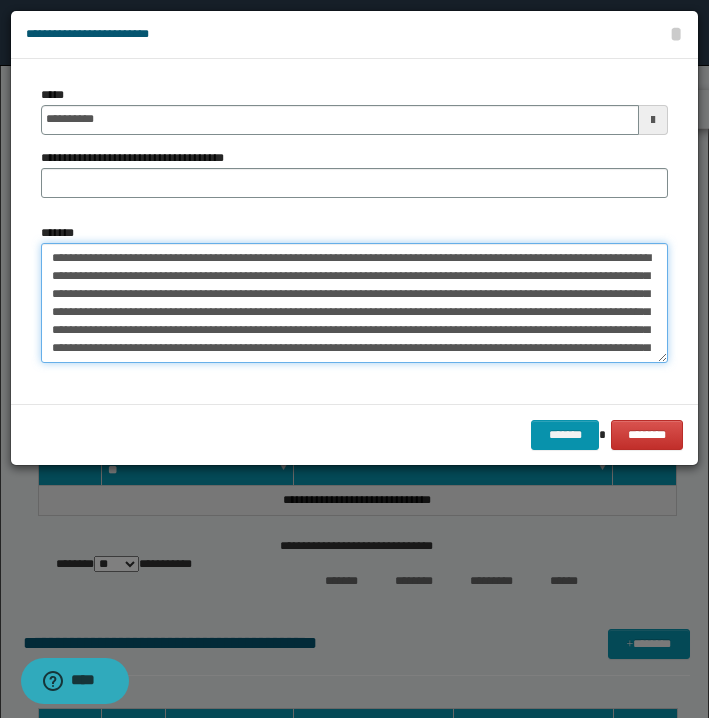 drag, startPoint x: 134, startPoint y: 254, endPoint x: 382, endPoint y: 256, distance: 248.00807 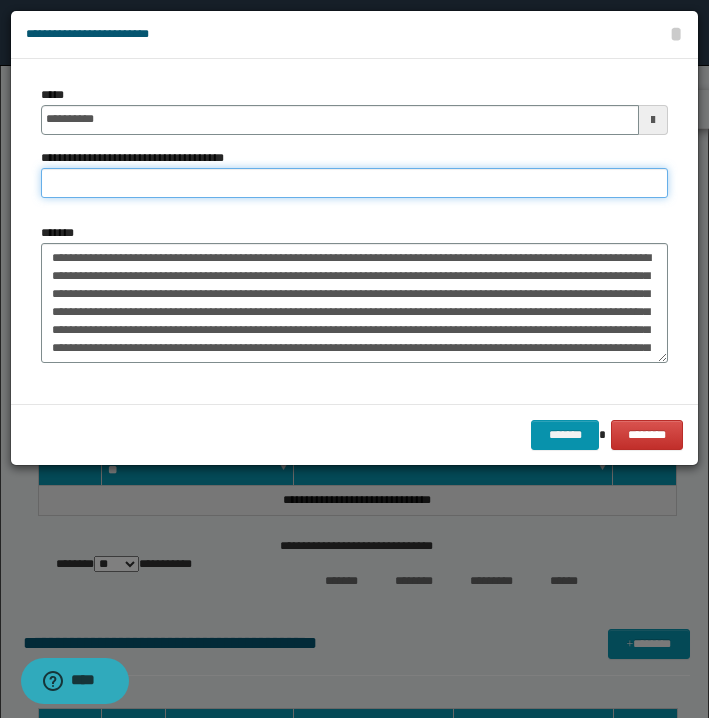 click on "**********" at bounding box center (354, 183) 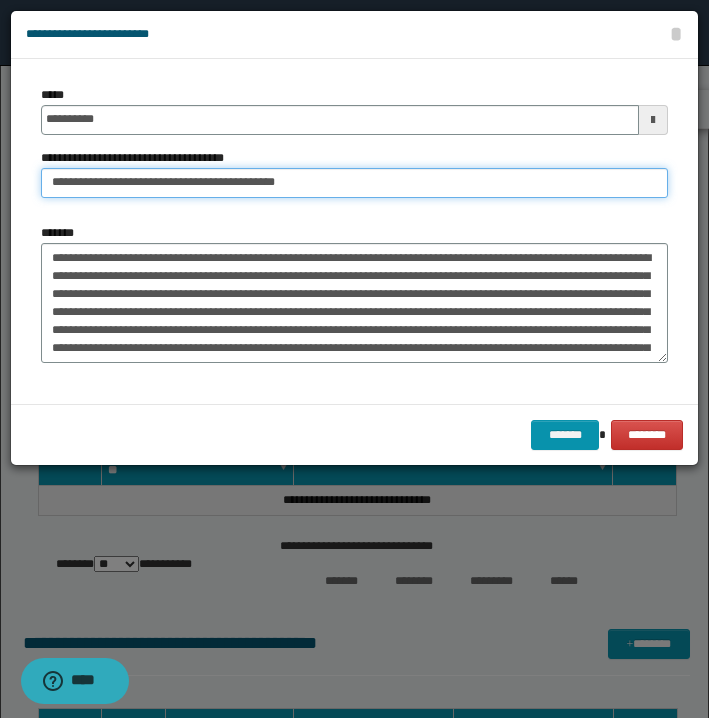 type on "**********" 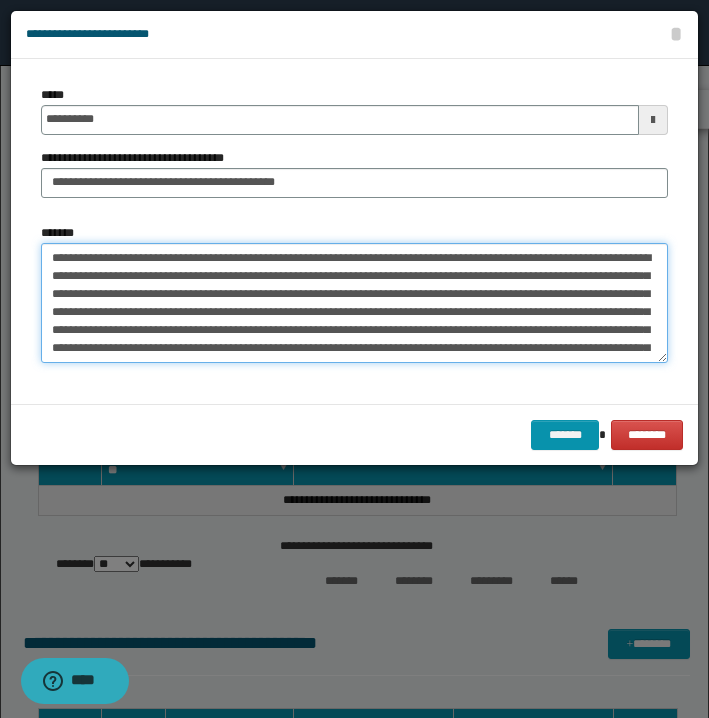 drag, startPoint x: 403, startPoint y: 250, endPoint x: 175, endPoint y: 230, distance: 228.87552 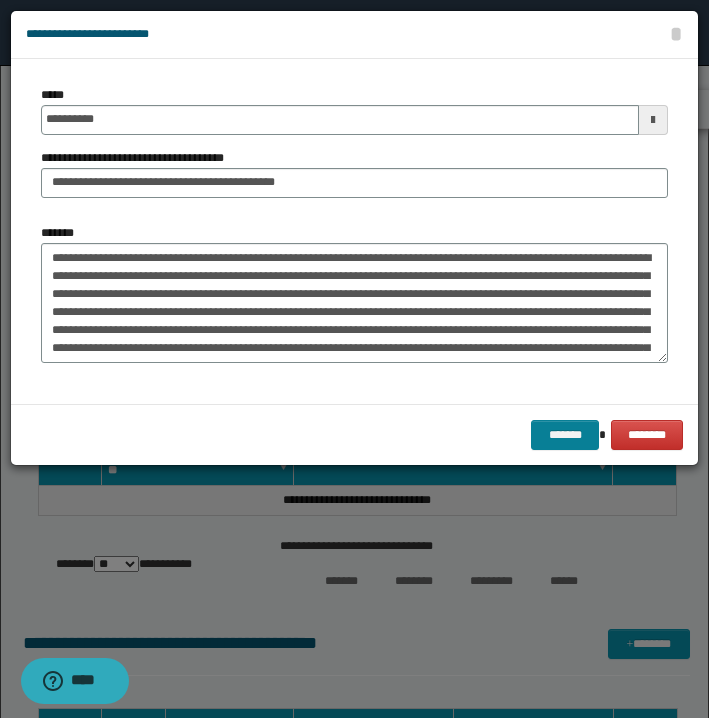 click on "*******" at bounding box center (565, 435) 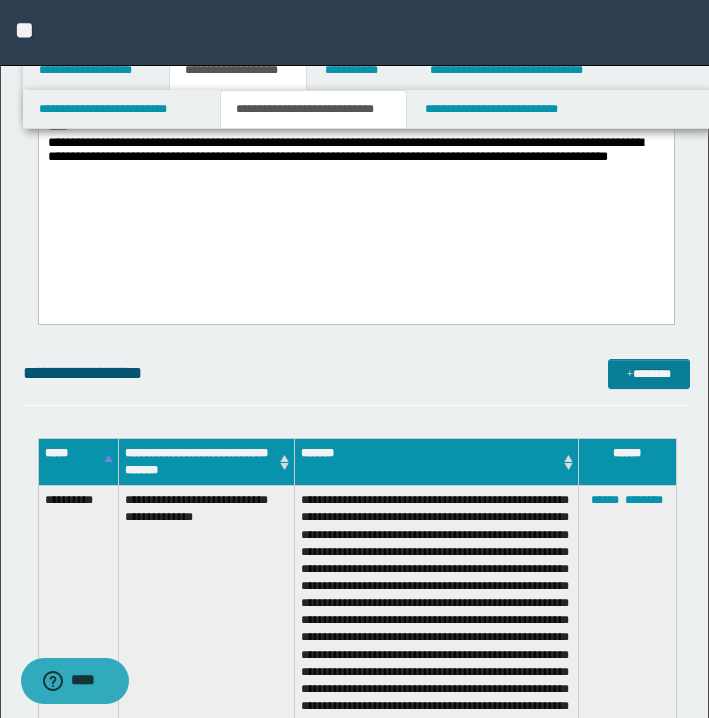 click on "*******" at bounding box center [649, 374] 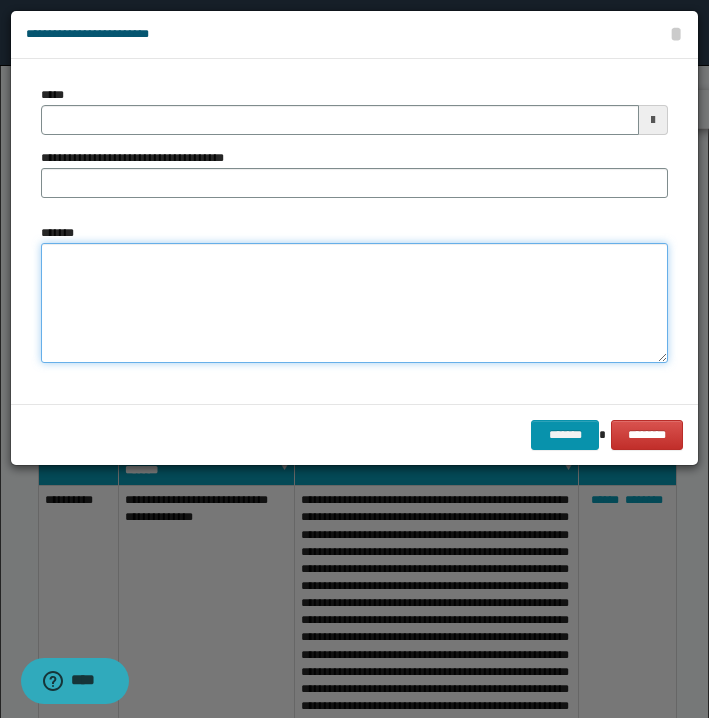 click on "*******" at bounding box center [354, 303] 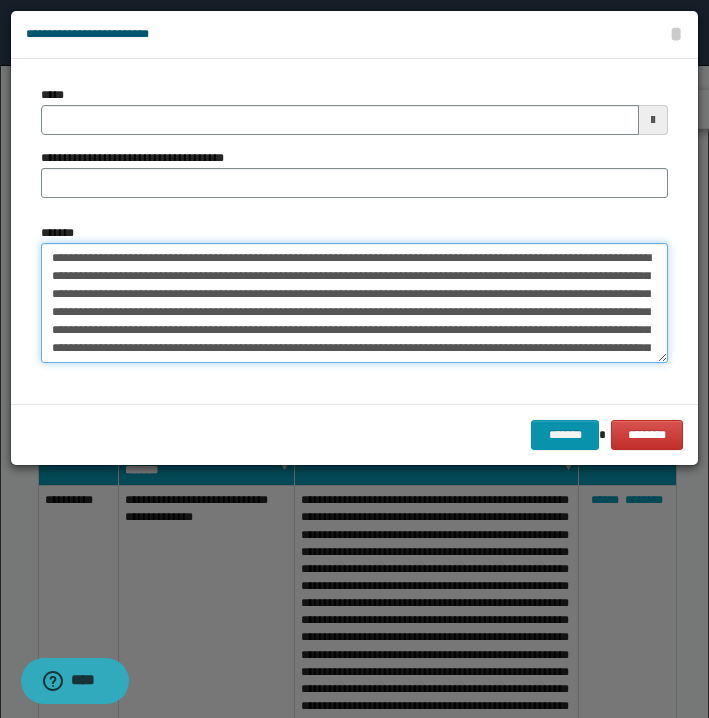 scroll, scrollTop: 0, scrollLeft: 0, axis: both 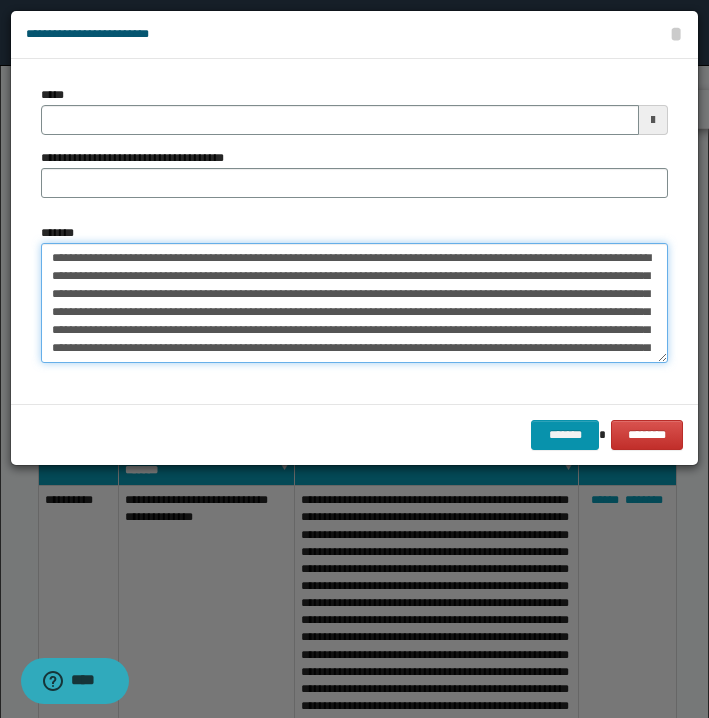 drag, startPoint x: 50, startPoint y: 257, endPoint x: 121, endPoint y: 258, distance: 71.00704 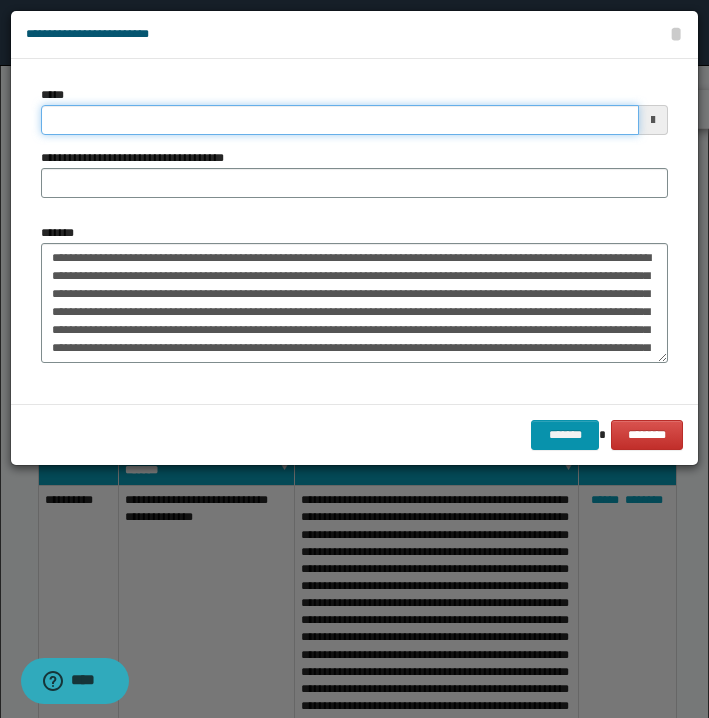 click on "*****" at bounding box center [340, 120] 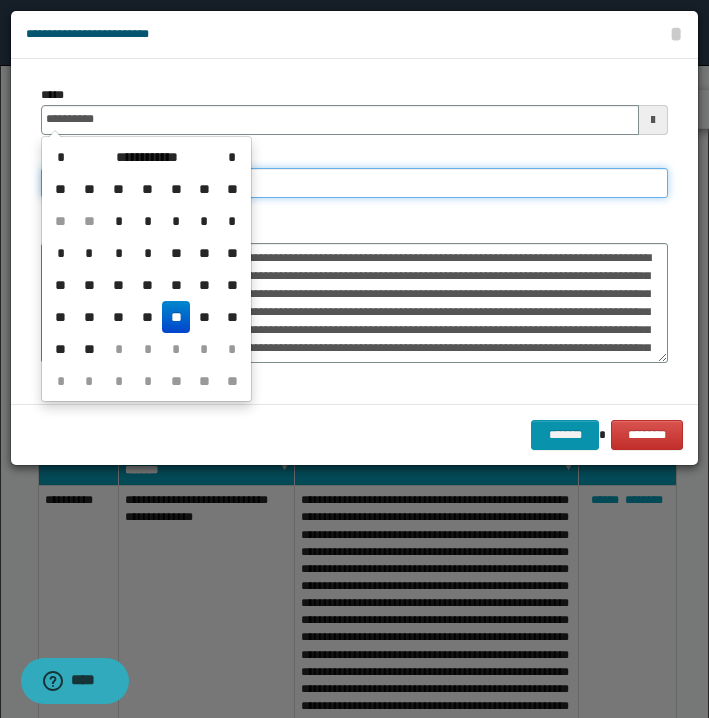 type on "**********" 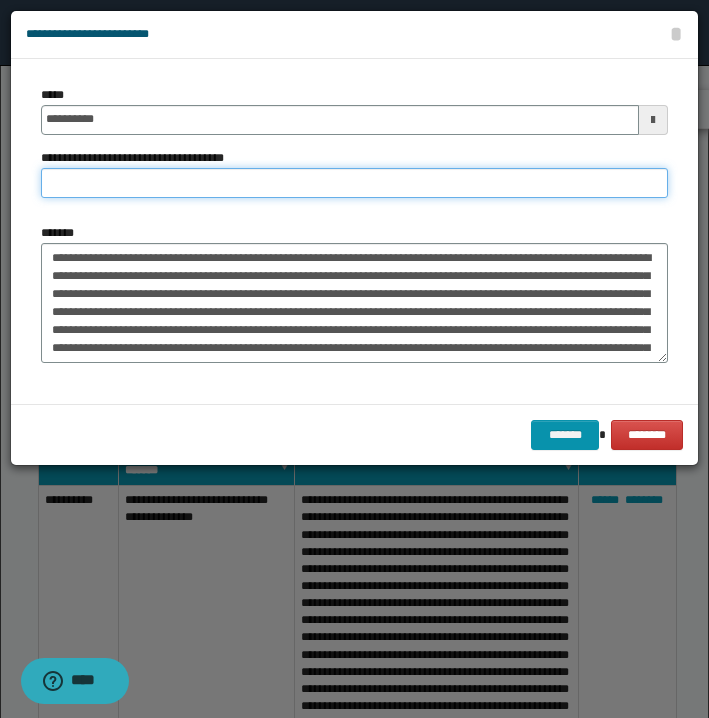 click on "**********" at bounding box center (354, 183) 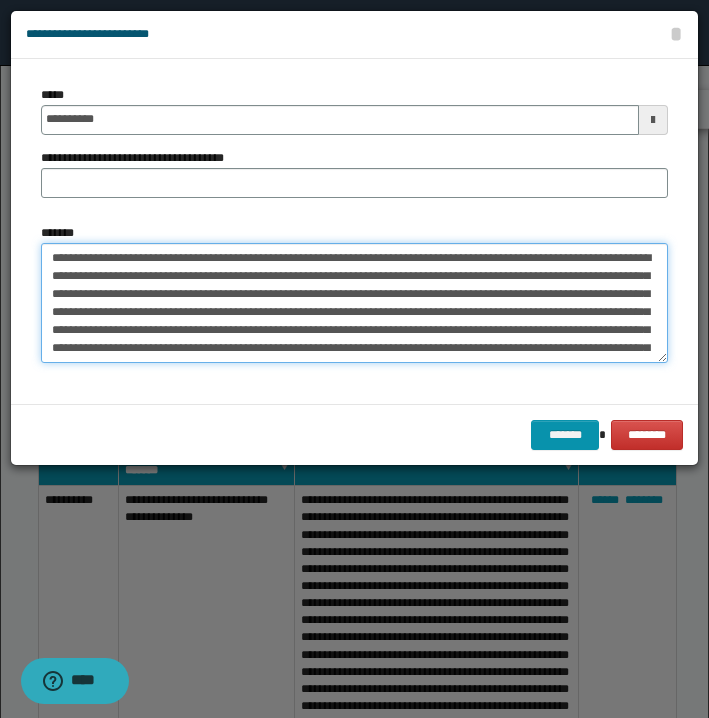drag, startPoint x: 135, startPoint y: 255, endPoint x: 452, endPoint y: 253, distance: 317.00632 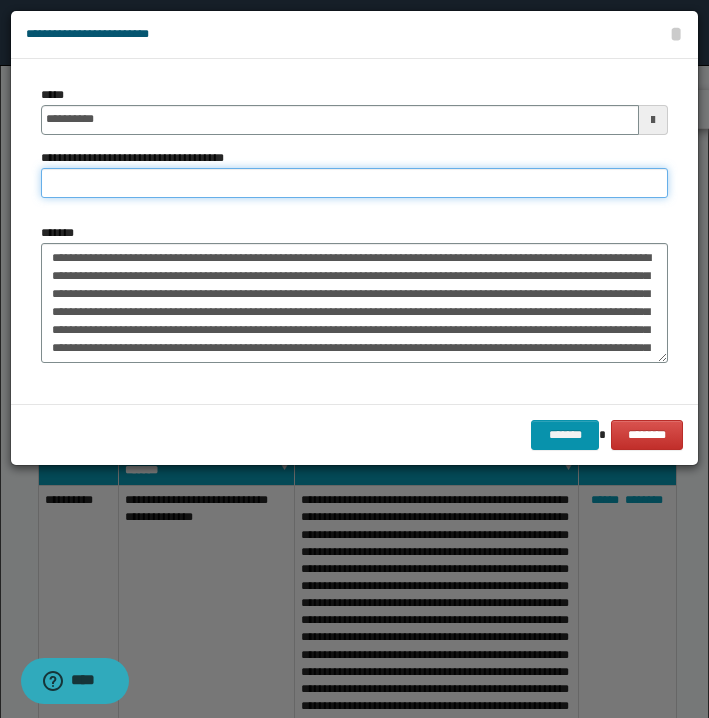 click on "**********" at bounding box center (354, 183) 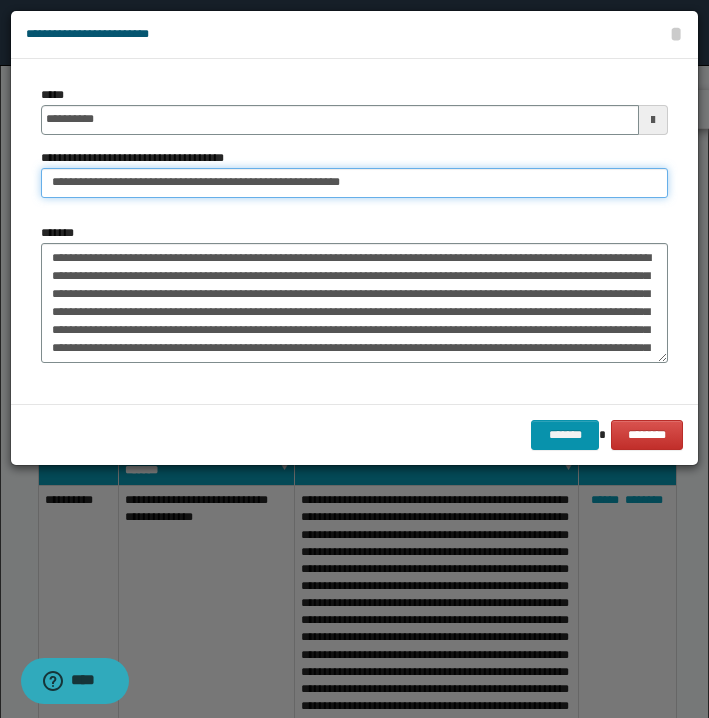 type on "**********" 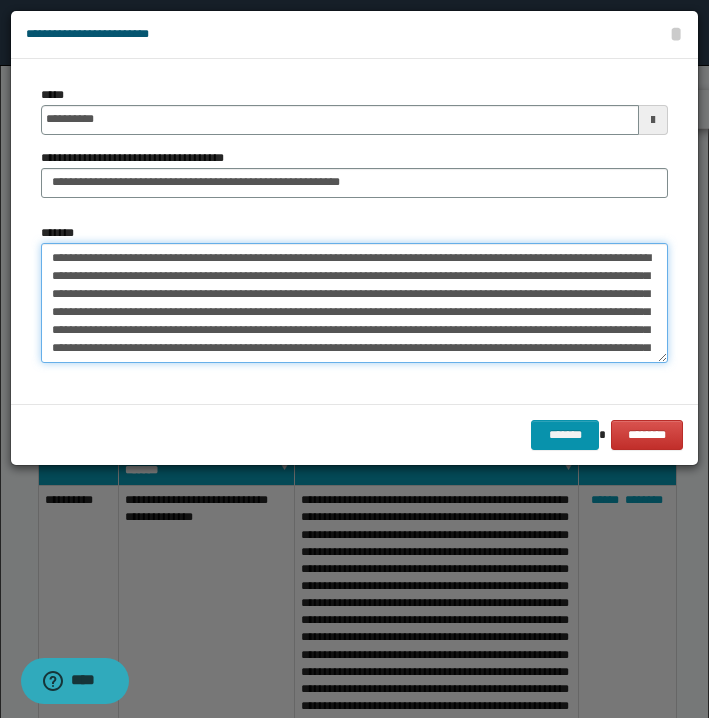 drag, startPoint x: 453, startPoint y: 258, endPoint x: 23, endPoint y: 189, distance: 435.50085 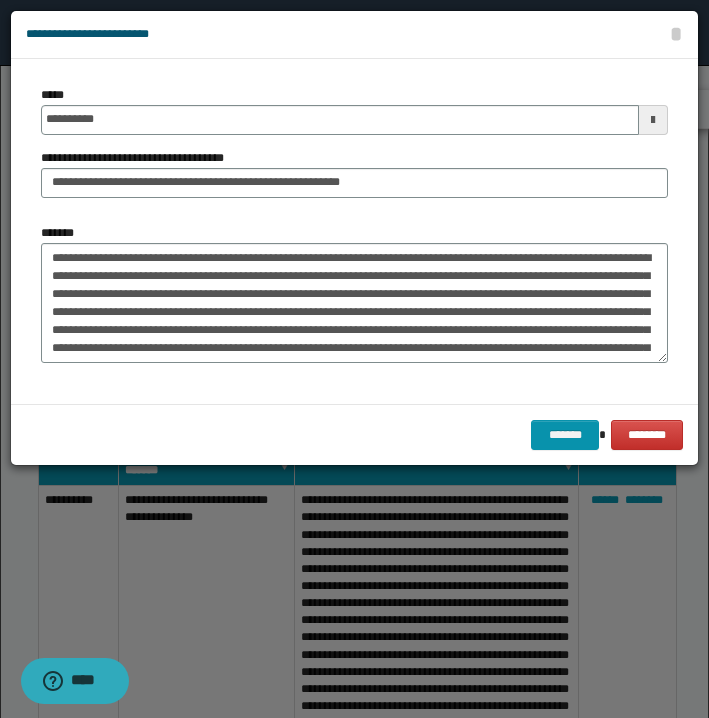 click on "*******
********" at bounding box center [354, 434] 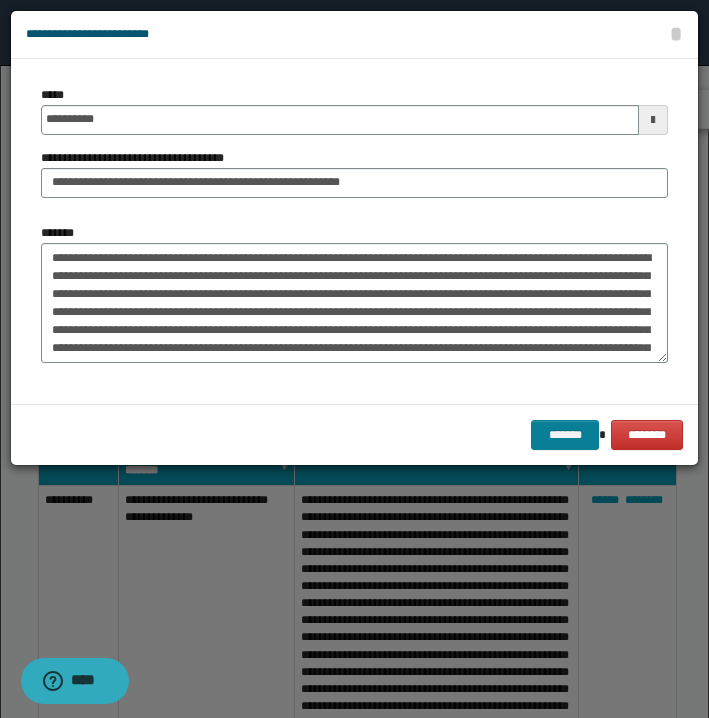 click on "*******" at bounding box center [565, 435] 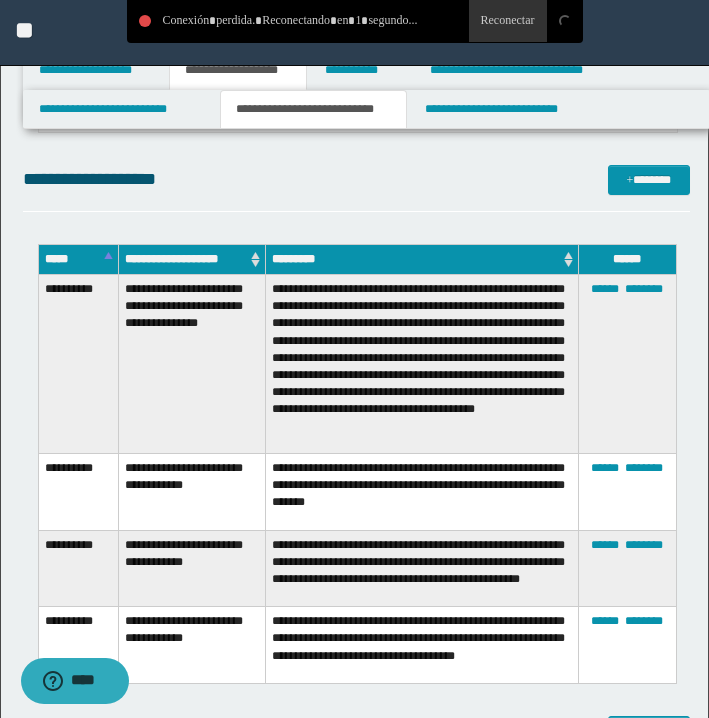 scroll, scrollTop: 2815, scrollLeft: 0, axis: vertical 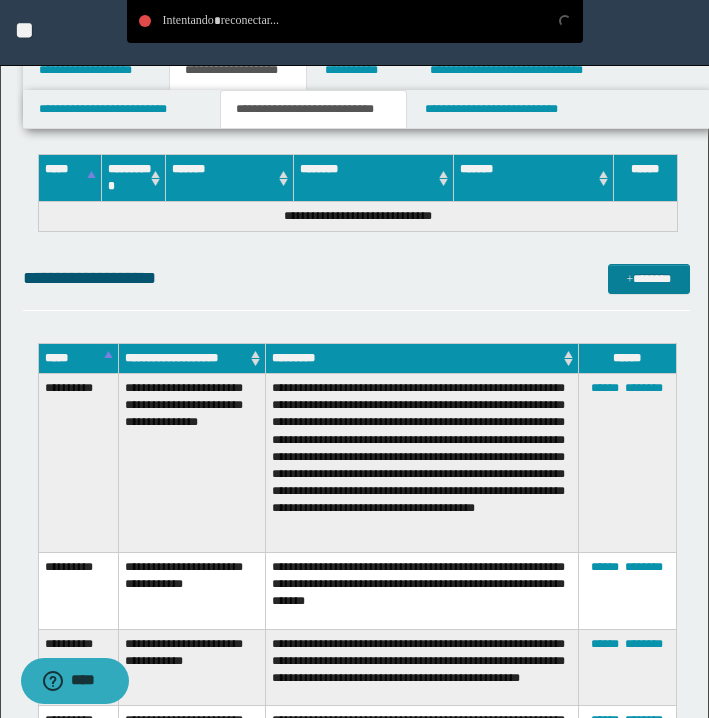 click on "*******" at bounding box center (649, 279) 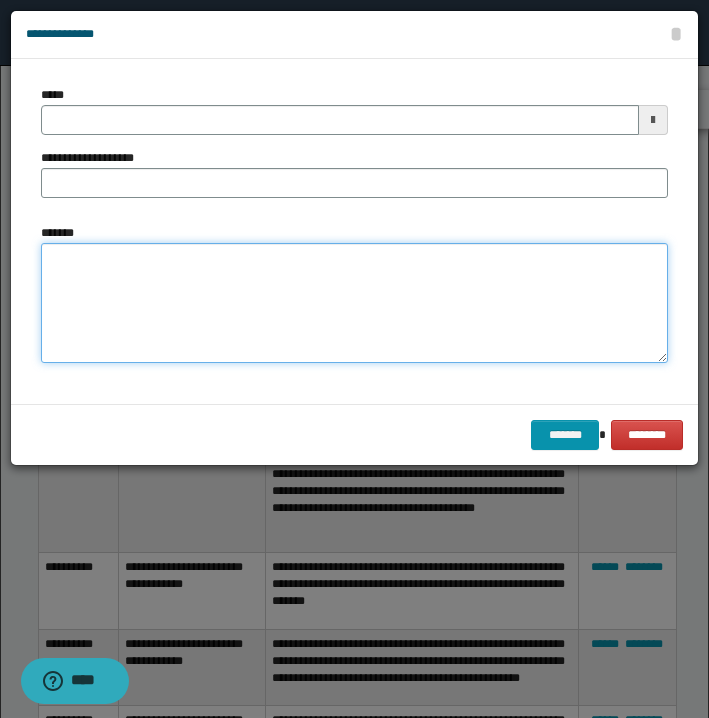 click on "*******" at bounding box center [354, 303] 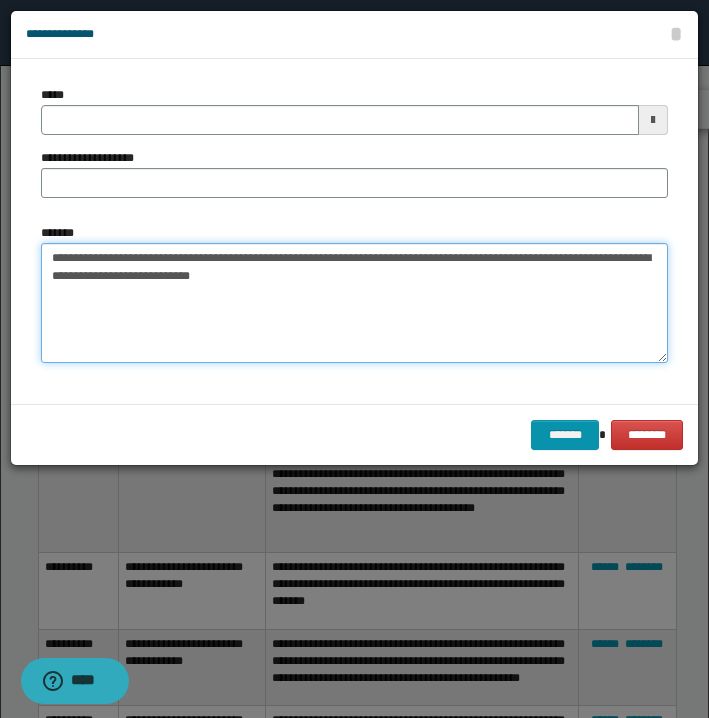 drag, startPoint x: 48, startPoint y: 256, endPoint x: 120, endPoint y: 257, distance: 72.00694 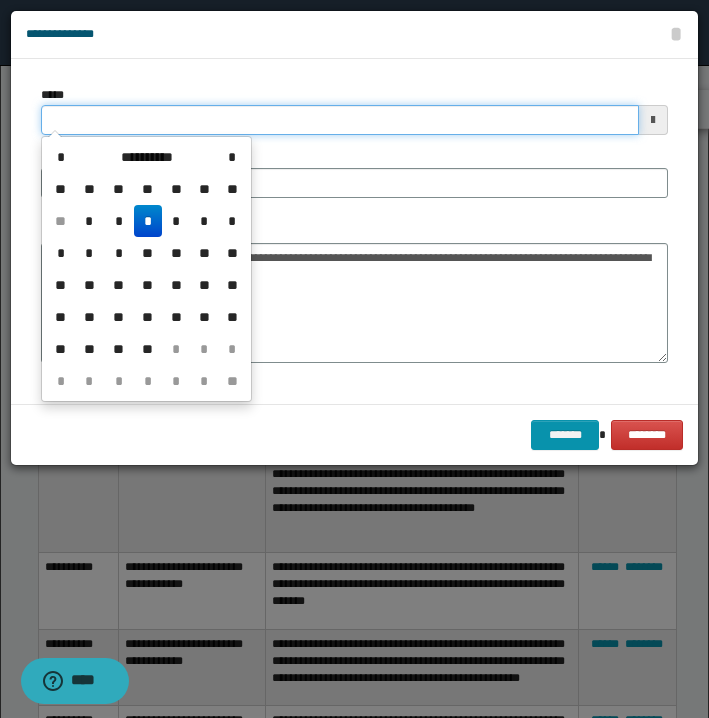 click on "*****" at bounding box center [340, 120] 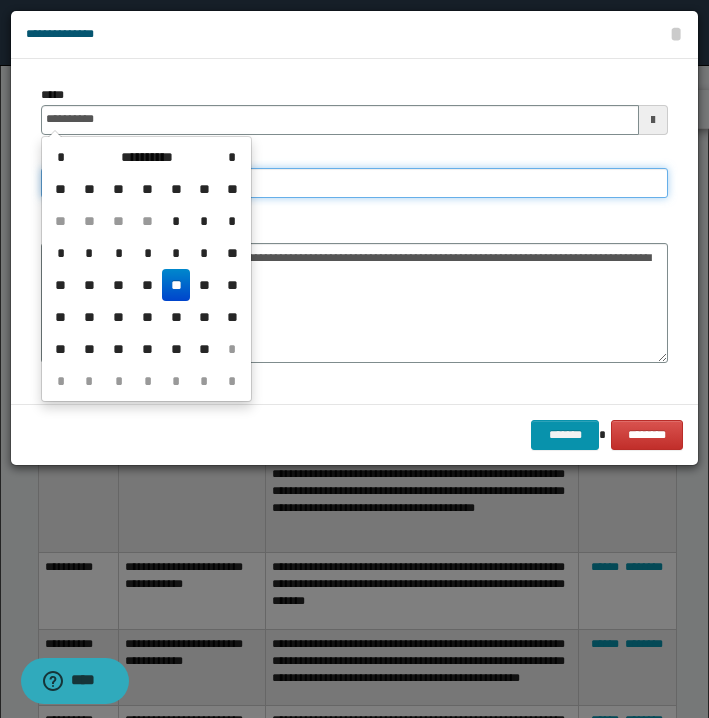 type on "**********" 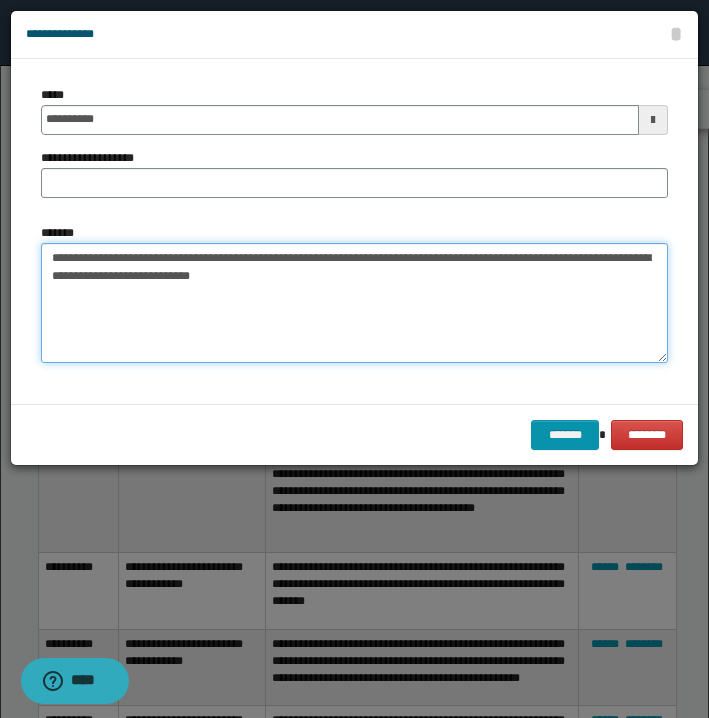 drag, startPoint x: 131, startPoint y: 259, endPoint x: 430, endPoint y: 260, distance: 299.00168 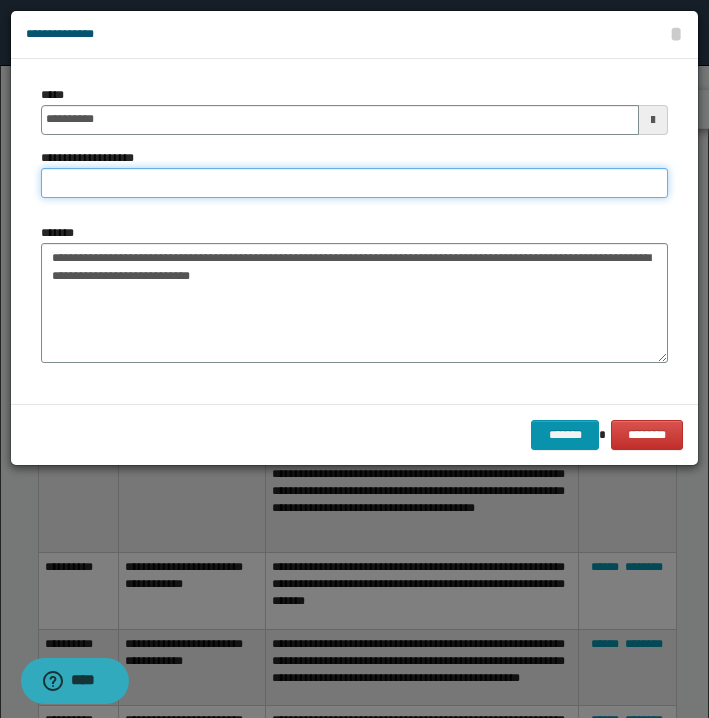 click on "**********" at bounding box center [354, 183] 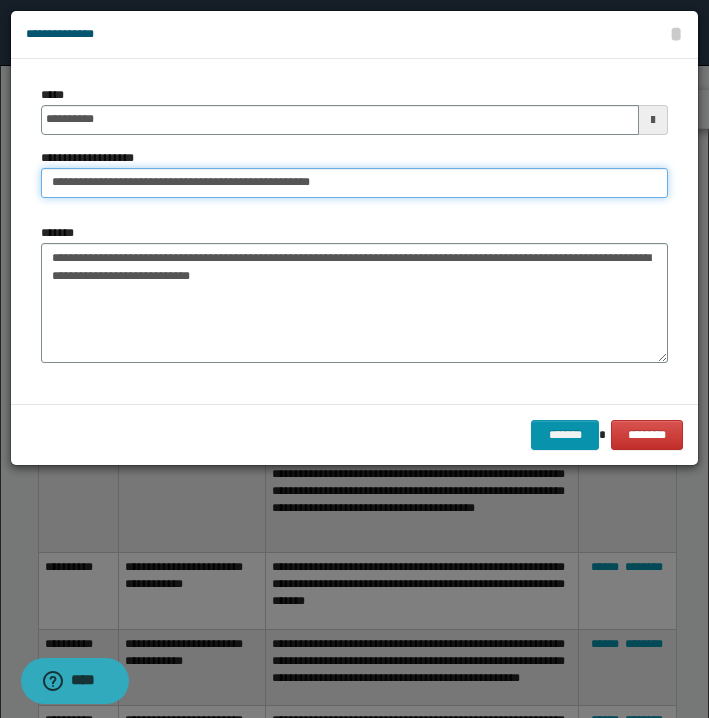 type on "**********" 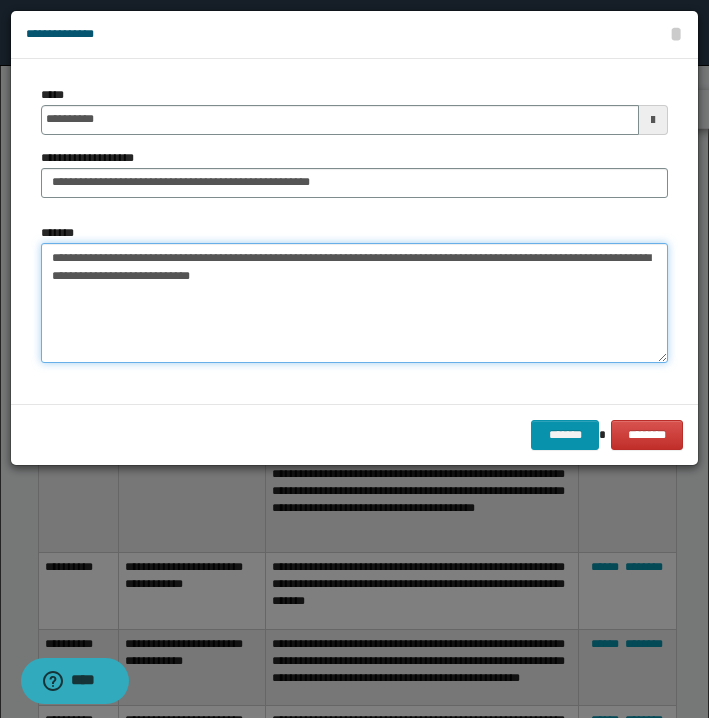 drag, startPoint x: 428, startPoint y: 256, endPoint x: 82, endPoint y: 216, distance: 348.30447 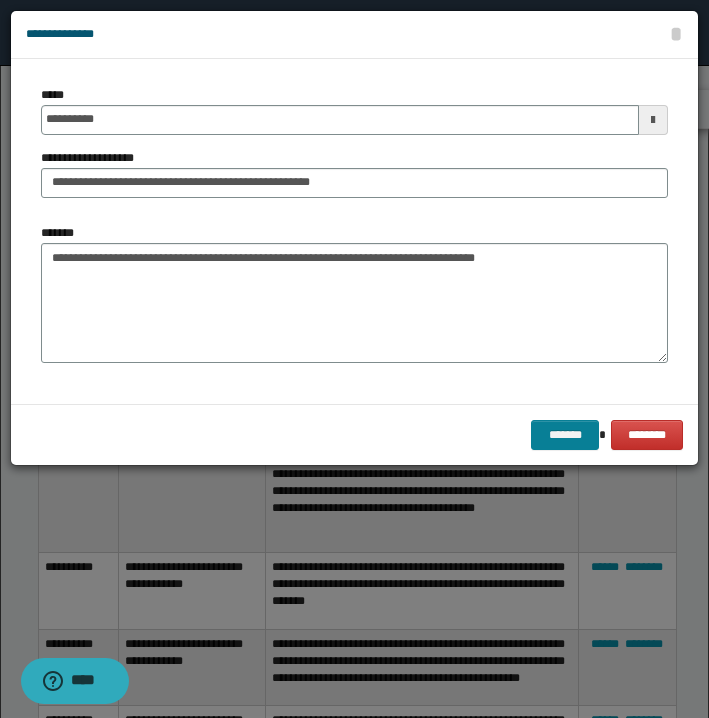 click on "*******" at bounding box center [565, 435] 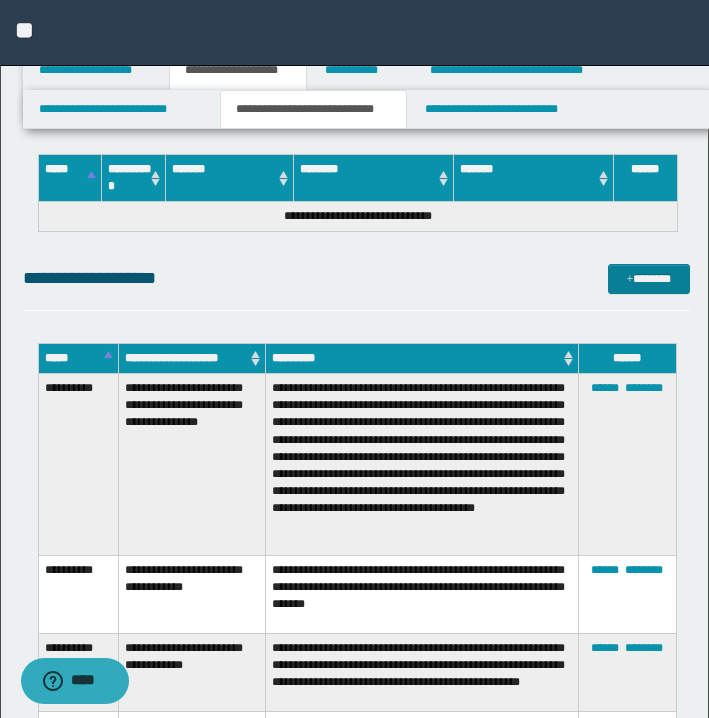 click on "*******" at bounding box center [649, 279] 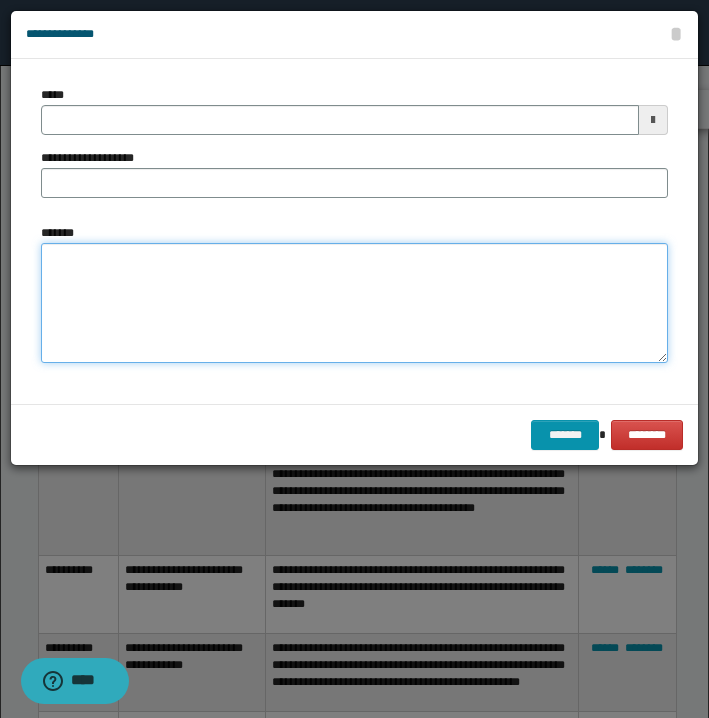 click on "*******" at bounding box center (354, 303) 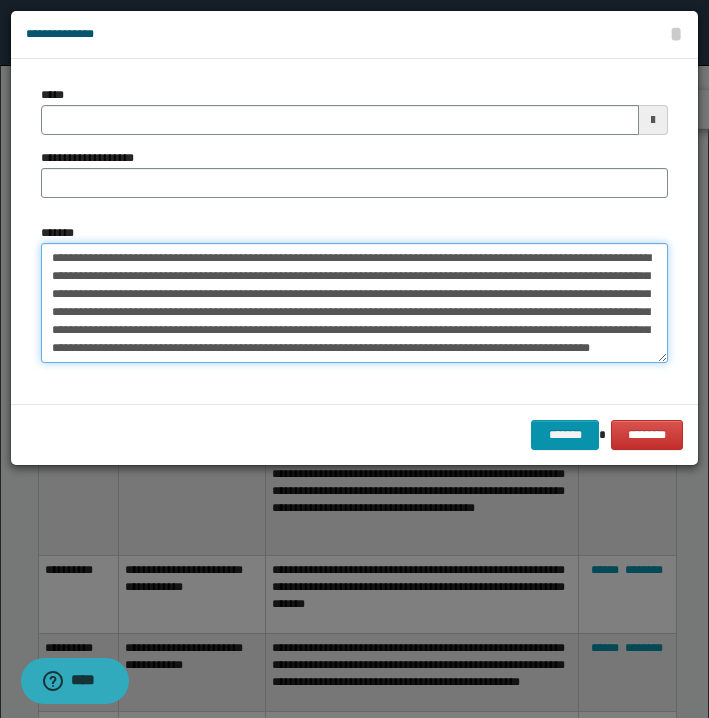 scroll, scrollTop: 0, scrollLeft: 0, axis: both 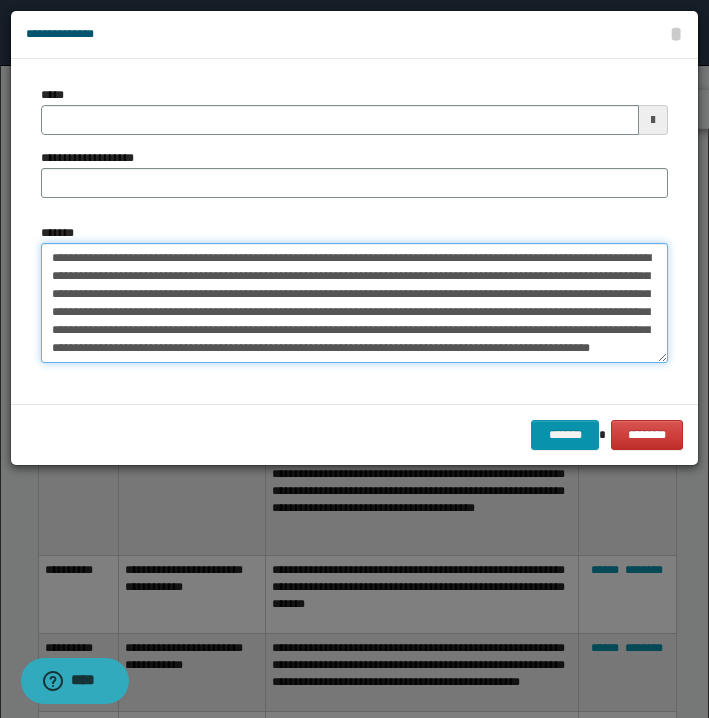 drag, startPoint x: 56, startPoint y: 258, endPoint x: 123, endPoint y: 258, distance: 67 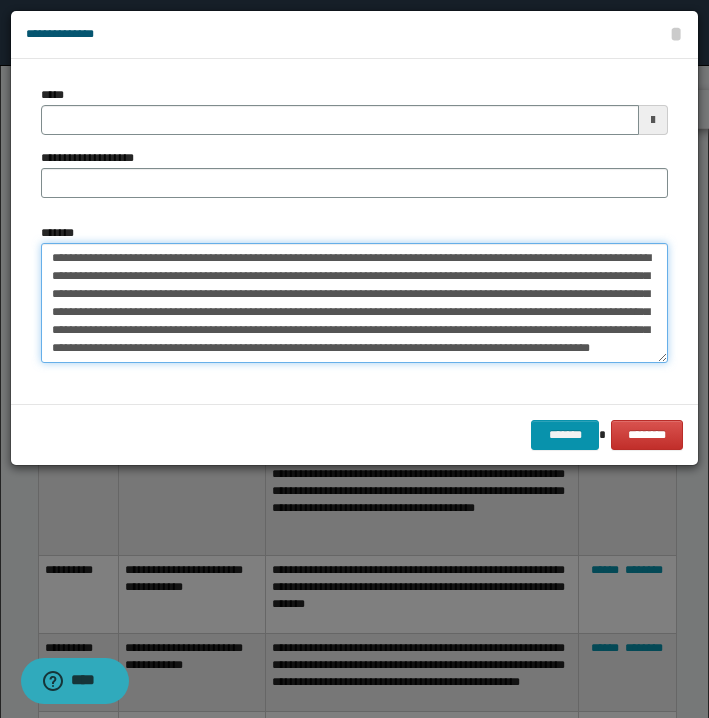 type 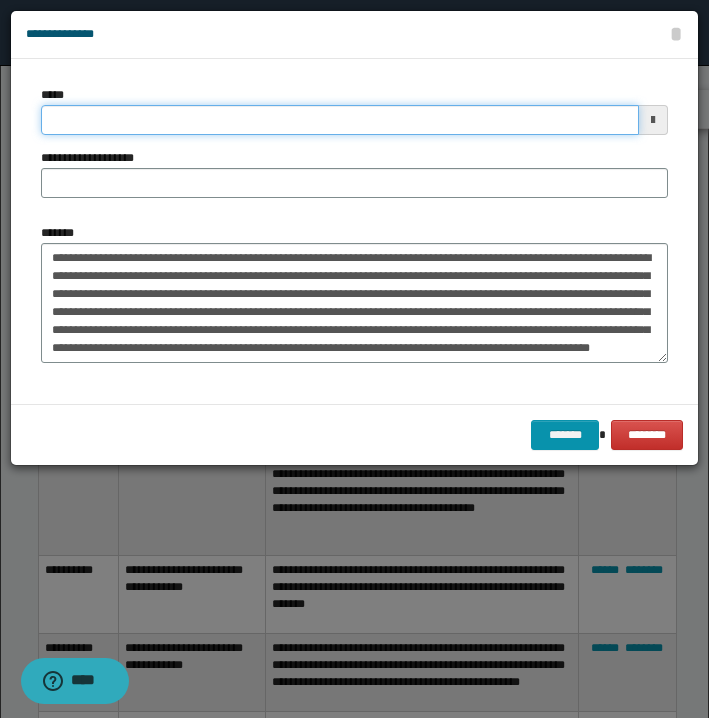 click on "*****" at bounding box center [340, 120] 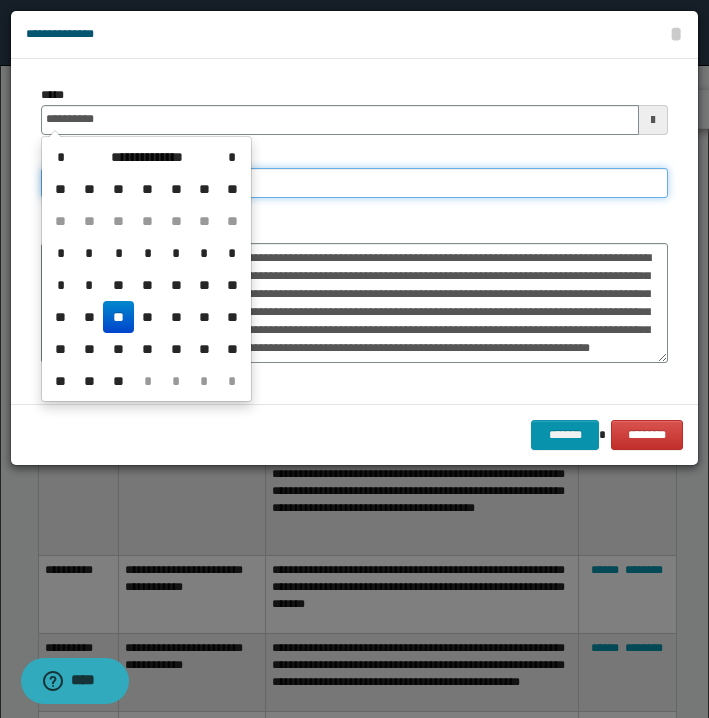type on "**********" 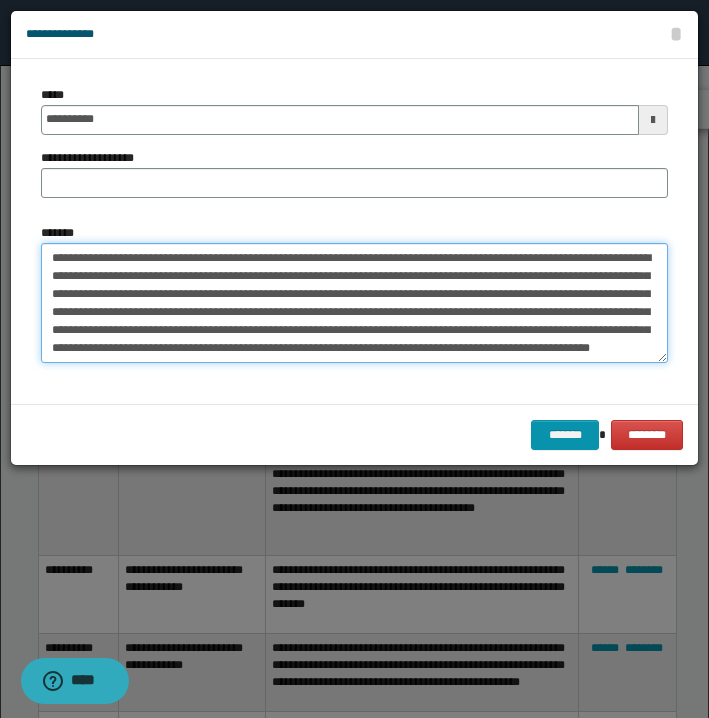 drag, startPoint x: 129, startPoint y: 255, endPoint x: 302, endPoint y: 257, distance: 173.01157 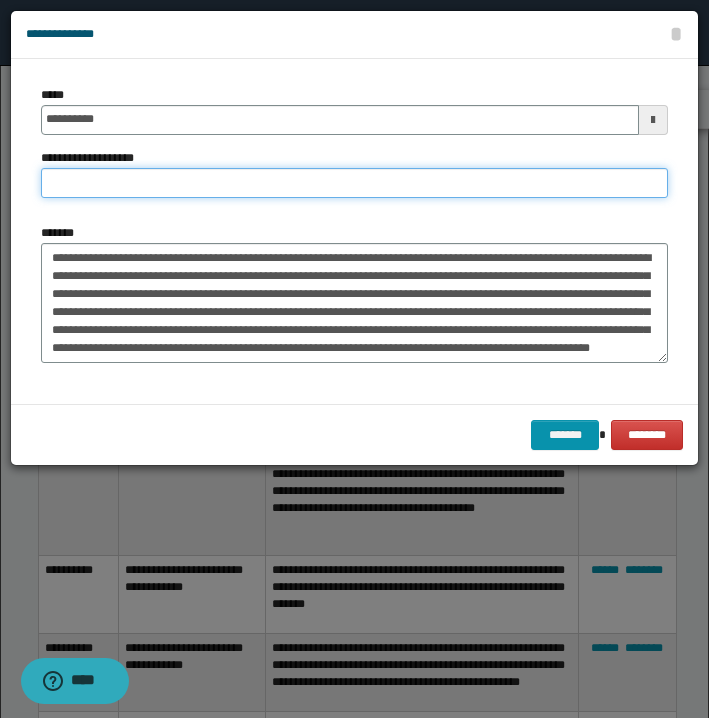 click on "**********" at bounding box center [354, 183] 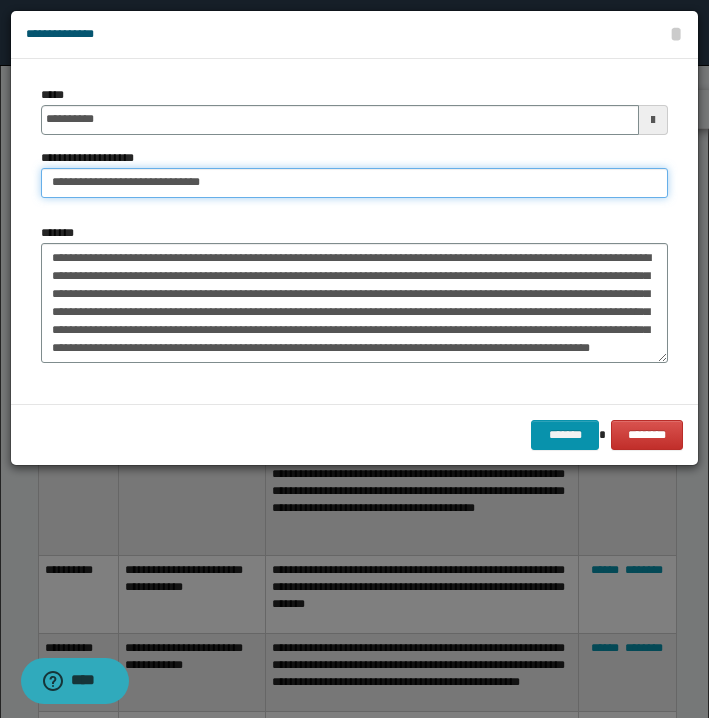 type on "**********" 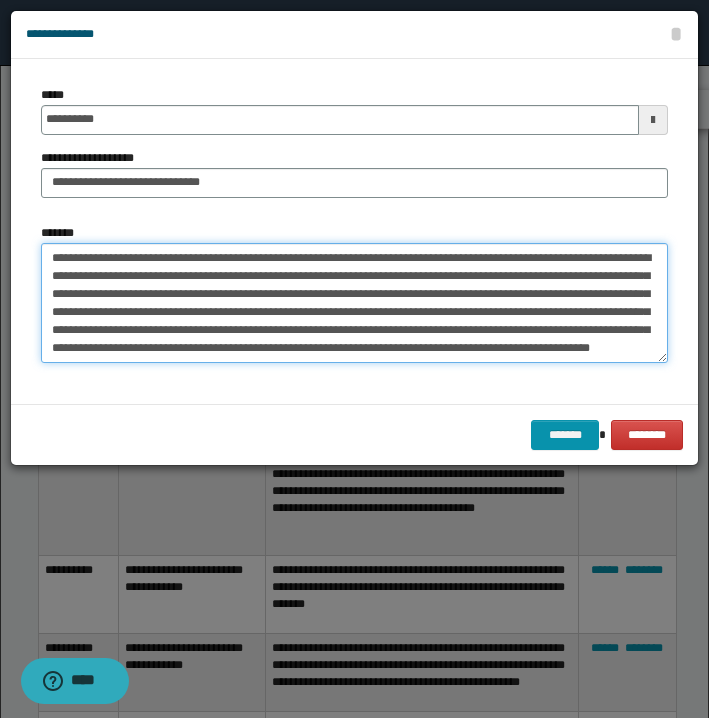 drag, startPoint x: 320, startPoint y: 255, endPoint x: 43, endPoint y: 246, distance: 277.14618 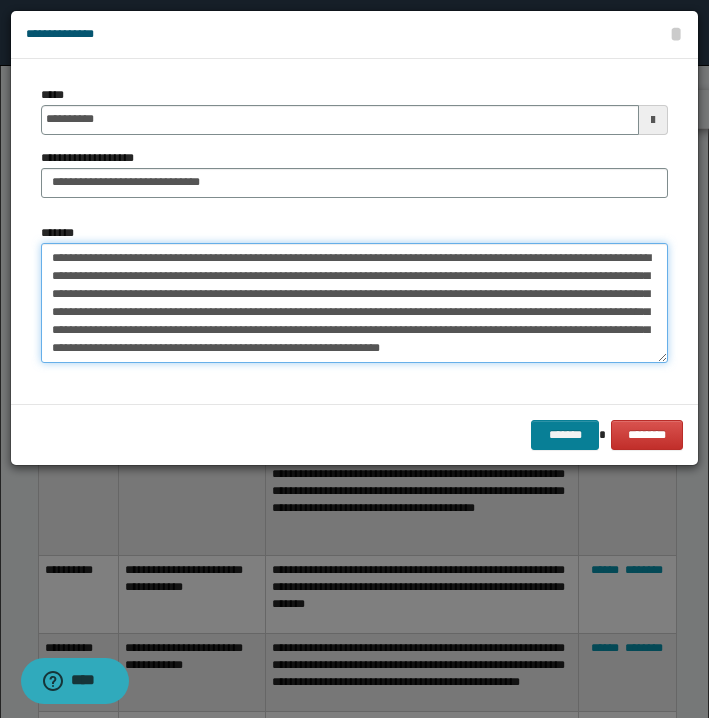 type on "**********" 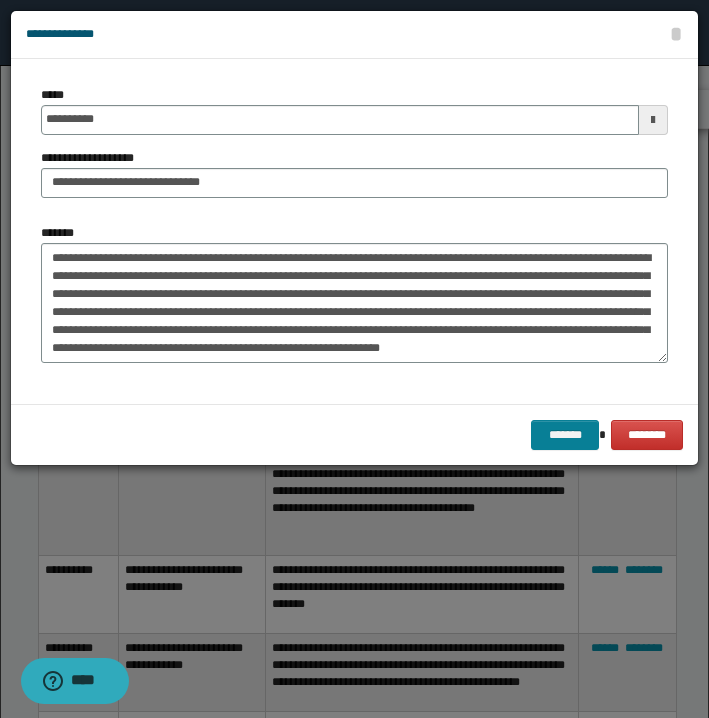 click on "*******" at bounding box center (565, 435) 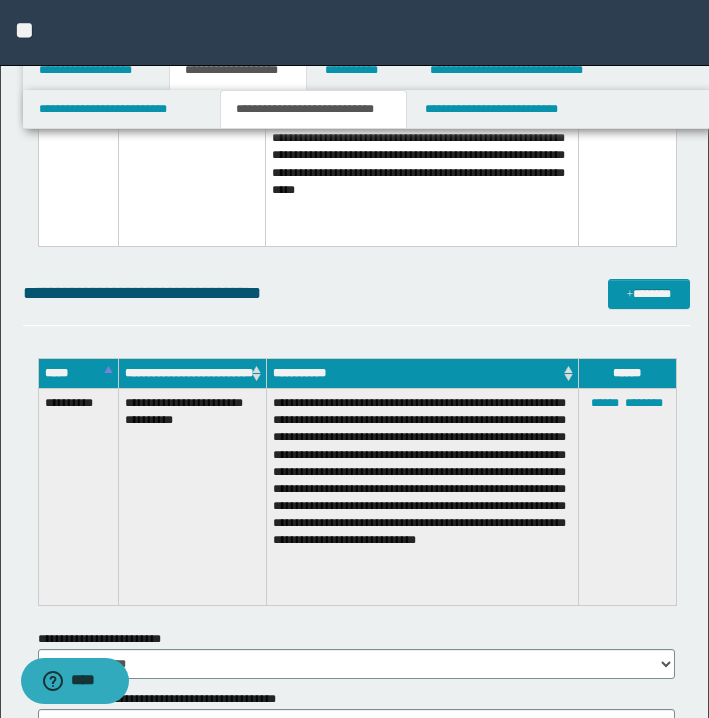 scroll, scrollTop: 3667, scrollLeft: 0, axis: vertical 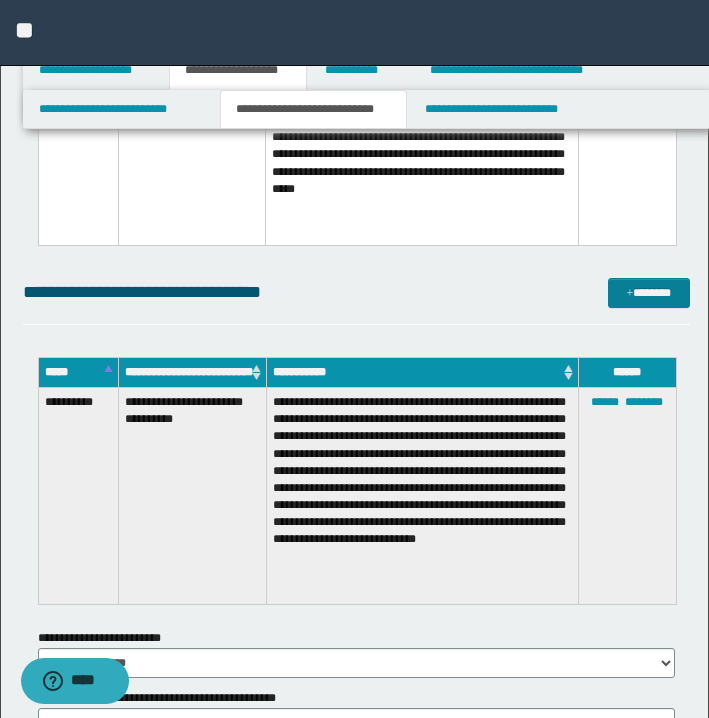 click on "*******" at bounding box center (649, 293) 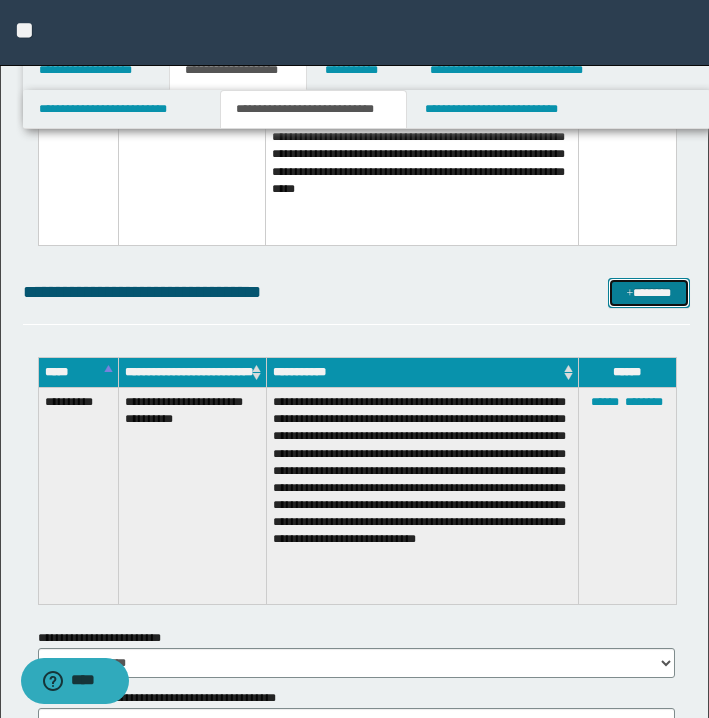 type 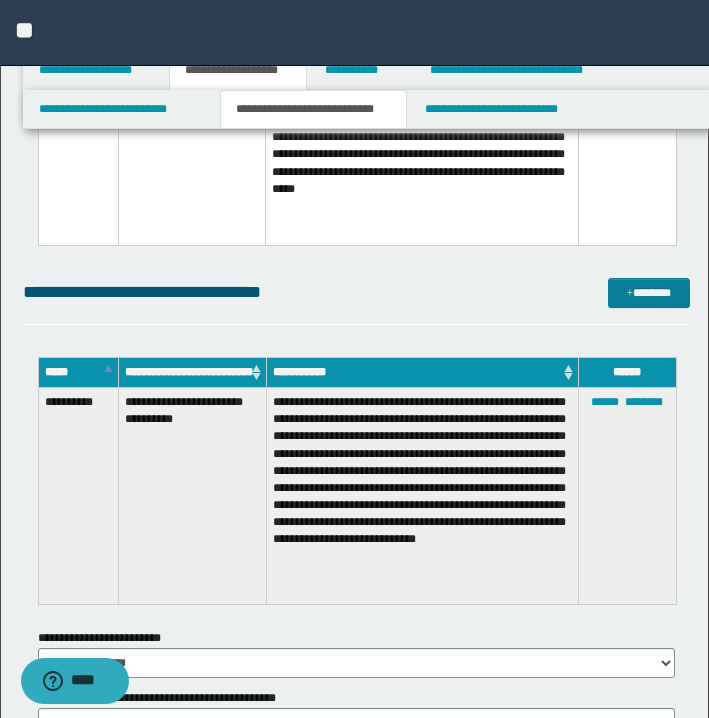 click on "*******" at bounding box center (649, 293) 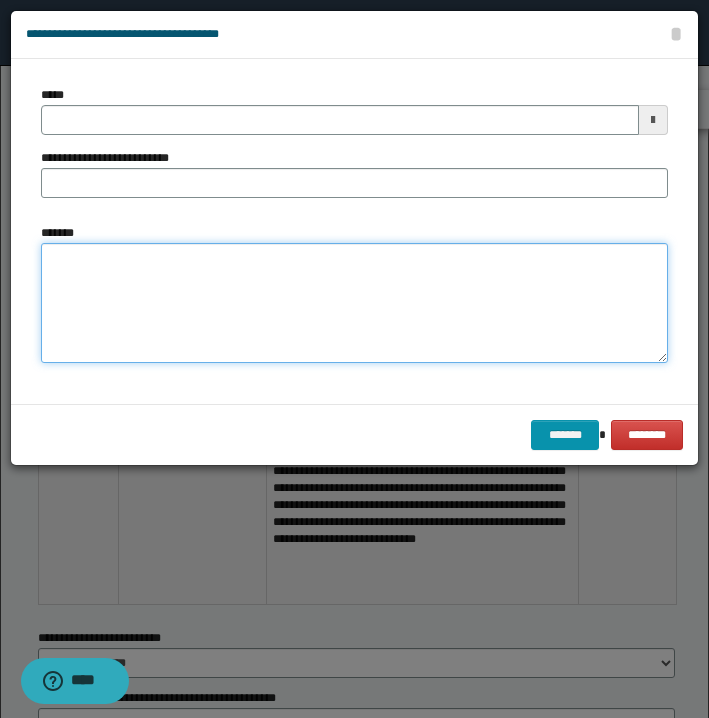 click on "*******" at bounding box center [354, 303] 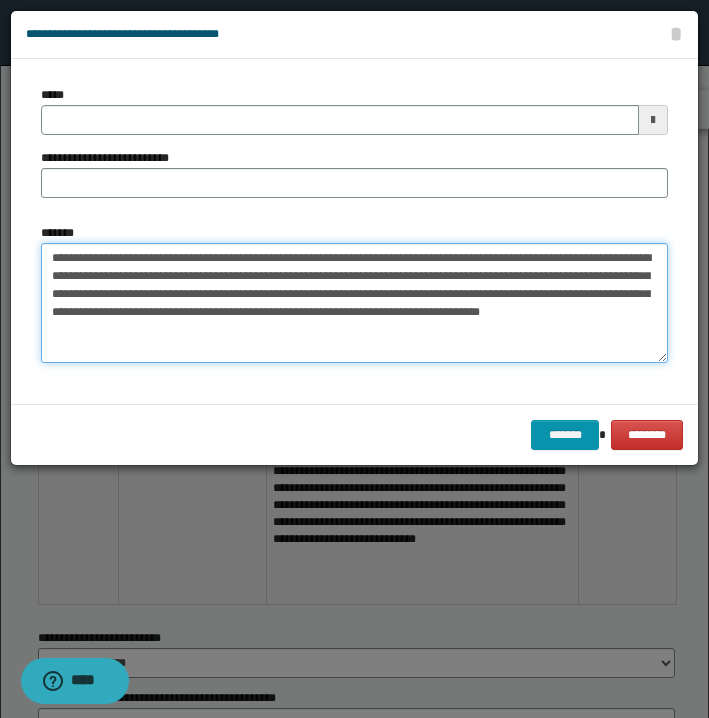 drag, startPoint x: 52, startPoint y: 254, endPoint x: 132, endPoint y: 255, distance: 80.00625 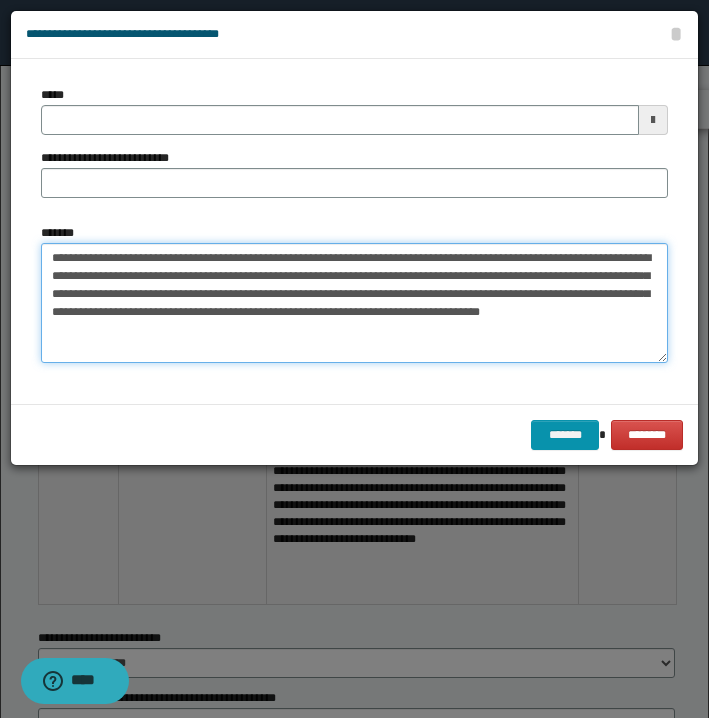type 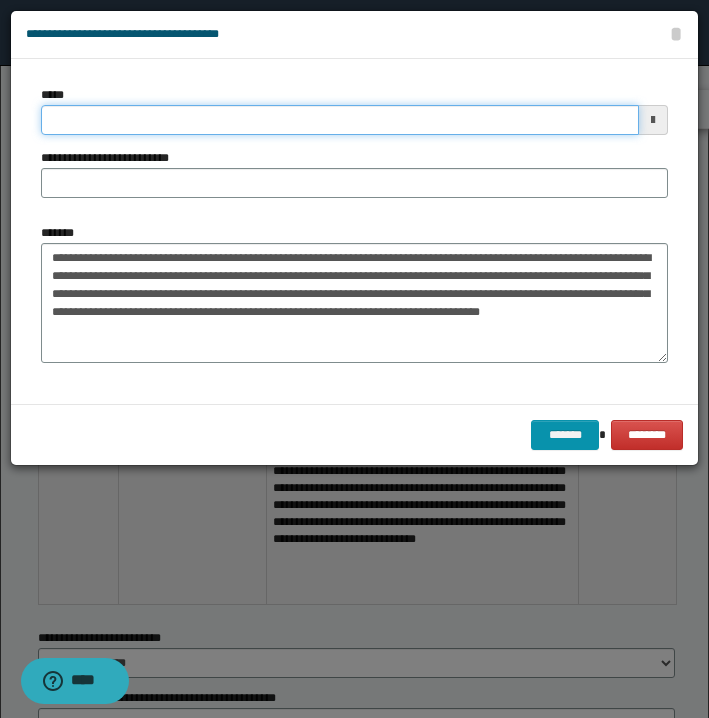 click on "*****" at bounding box center [340, 120] 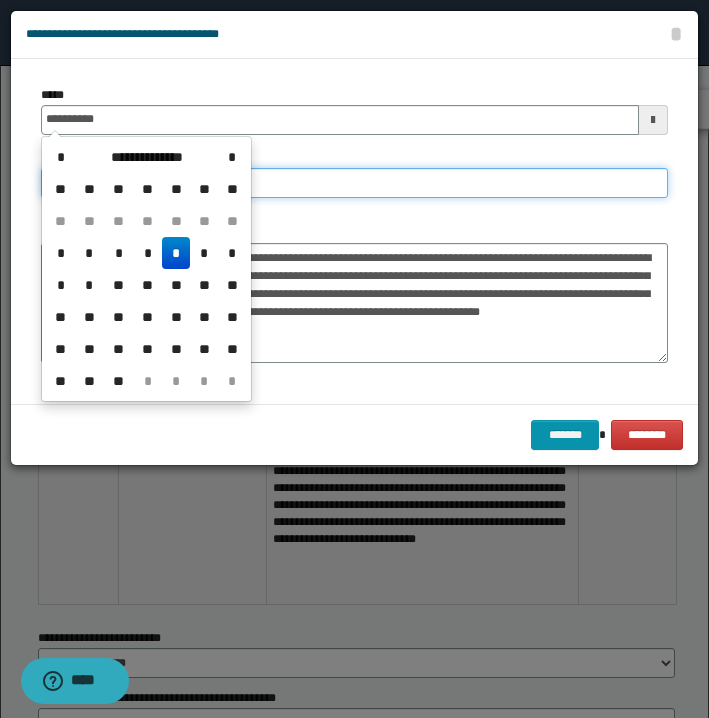 type on "**********" 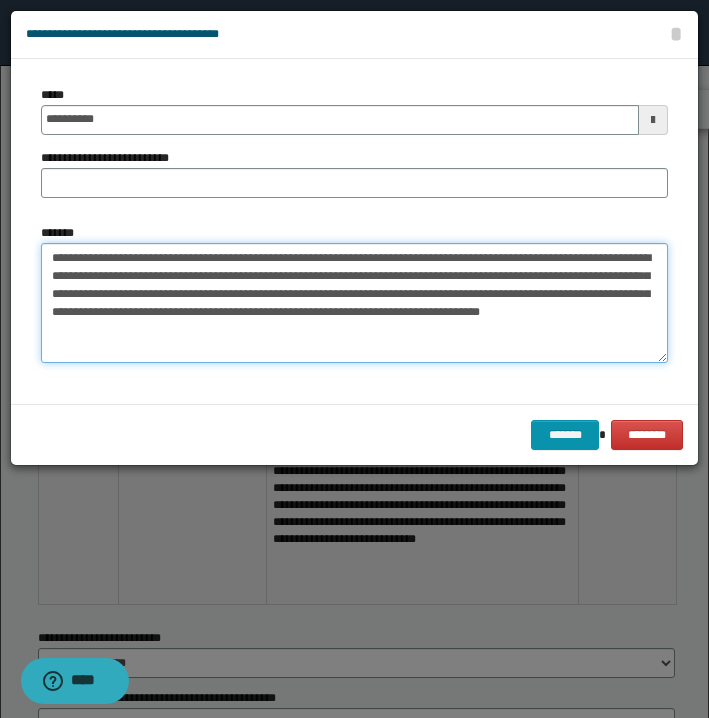 drag, startPoint x: 130, startPoint y: 256, endPoint x: 302, endPoint y: 256, distance: 172 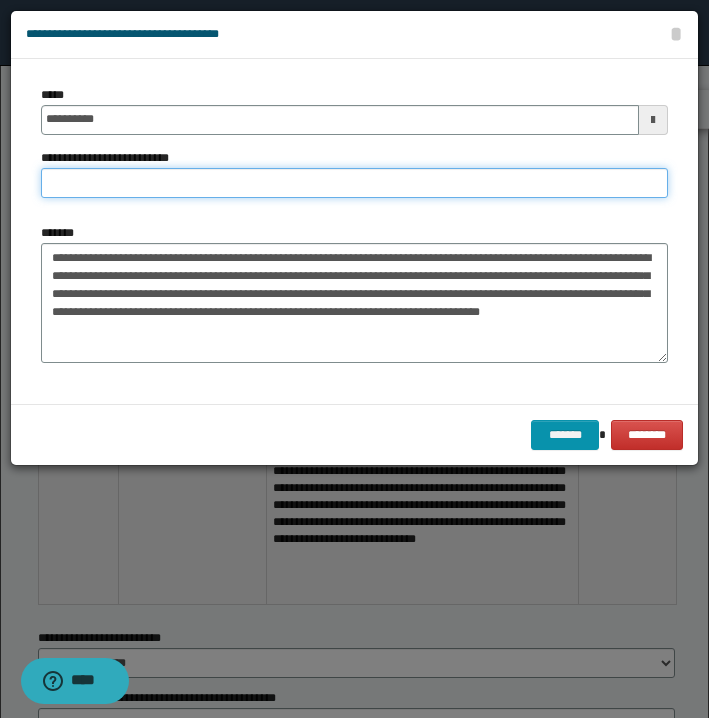 click on "**********" at bounding box center [354, 183] 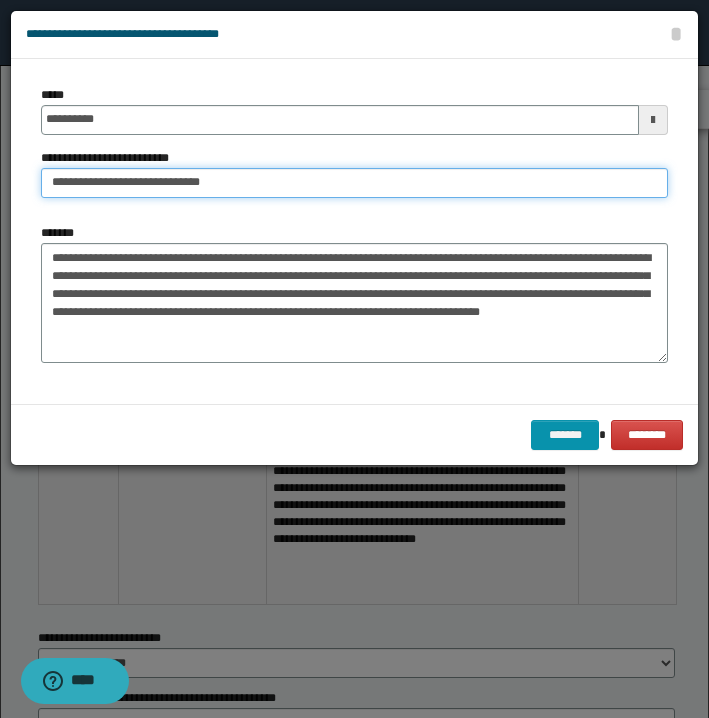 type on "**********" 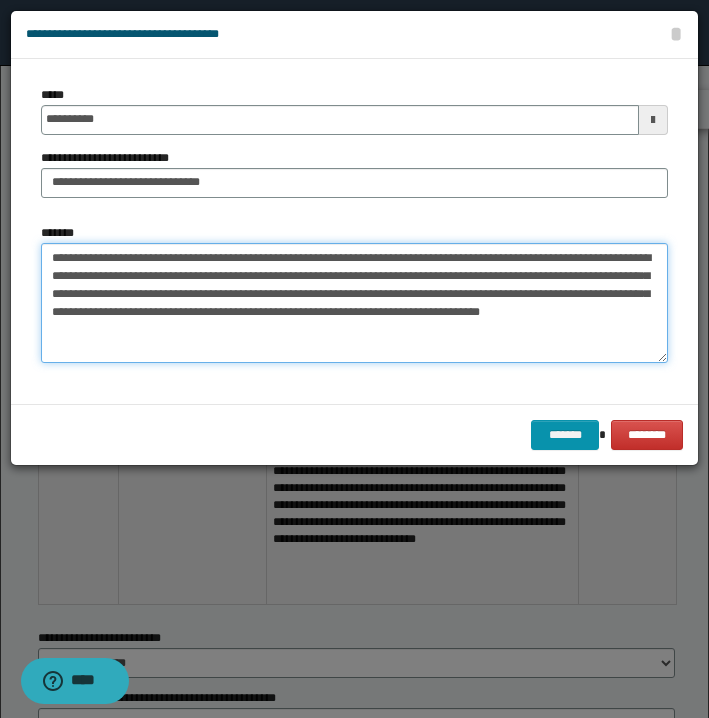 drag, startPoint x: 321, startPoint y: 258, endPoint x: 50, endPoint y: 256, distance: 271.0074 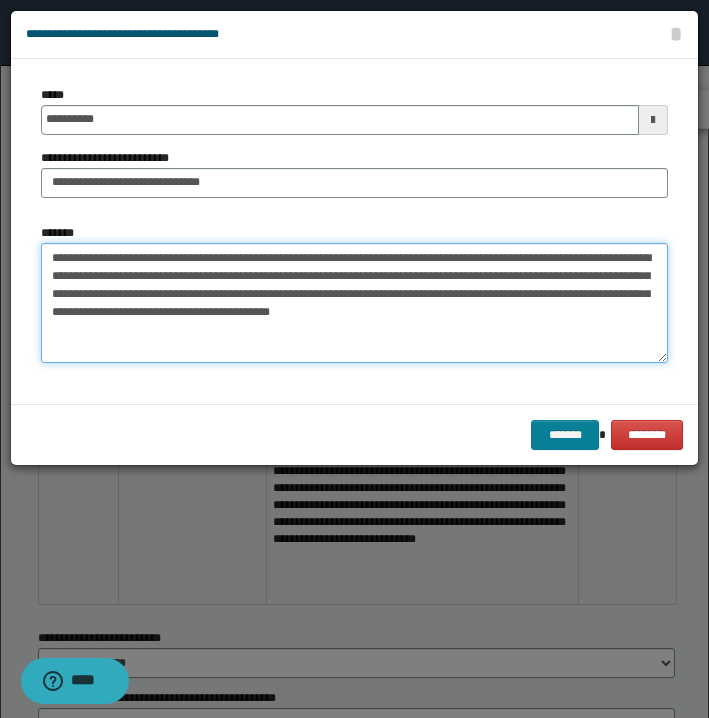 type on "**********" 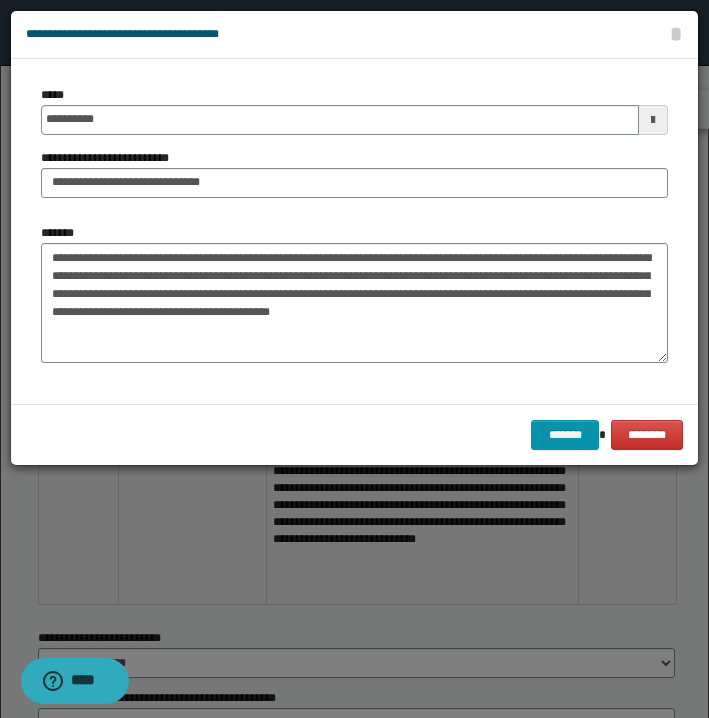 click on "*******" at bounding box center [565, 435] 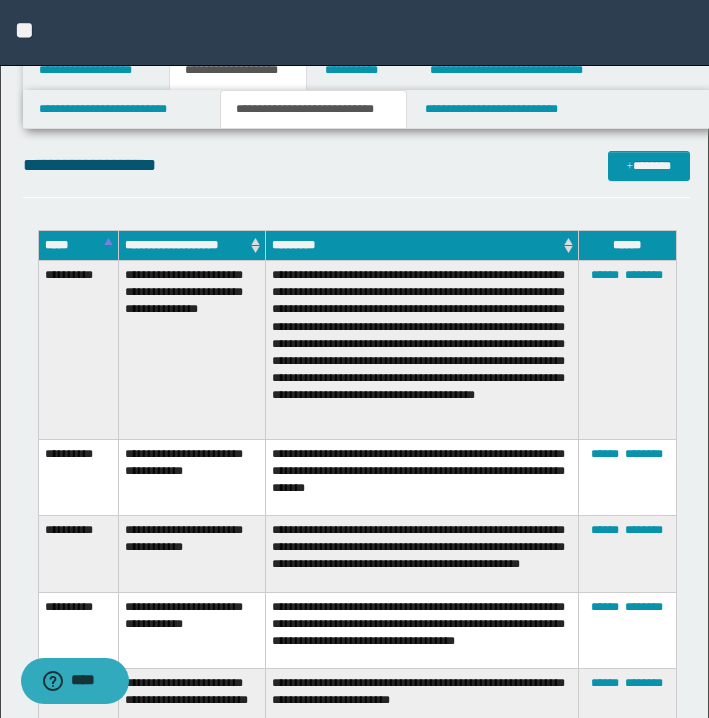 scroll, scrollTop: 2924, scrollLeft: 0, axis: vertical 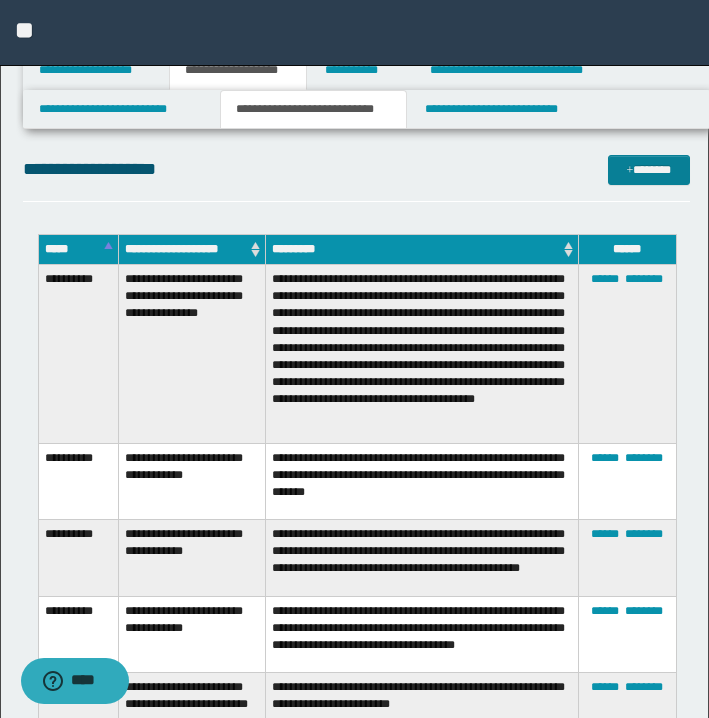 click on "*******" at bounding box center [649, 170] 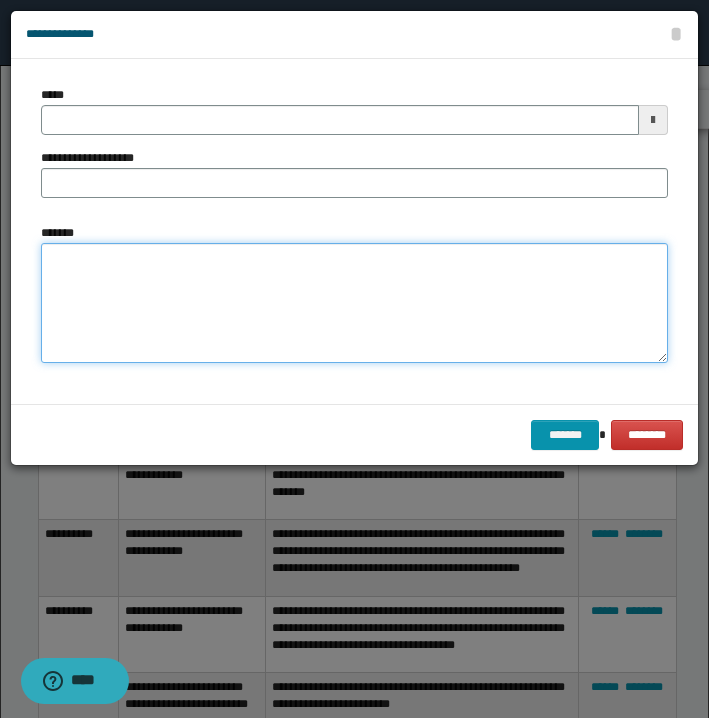 click on "*******" at bounding box center [354, 303] 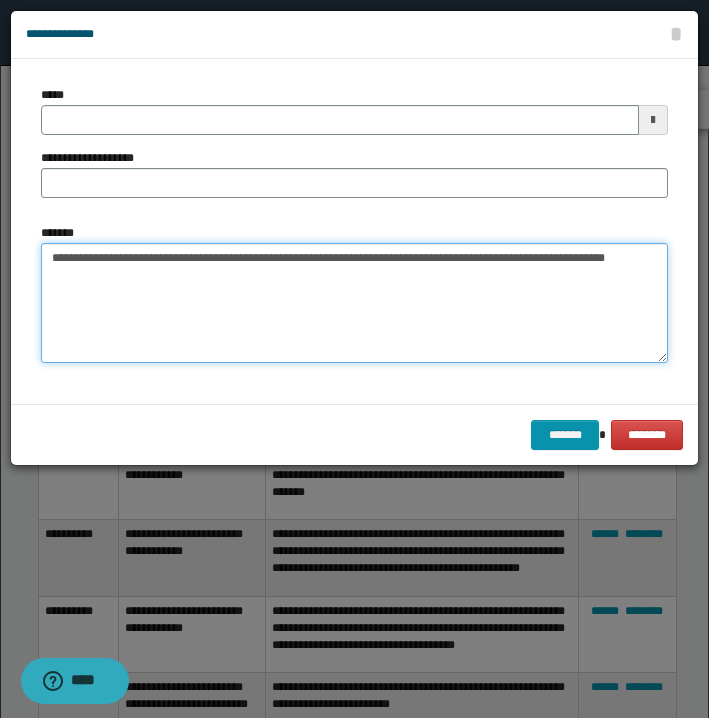 drag, startPoint x: 50, startPoint y: 258, endPoint x: 125, endPoint y: 259, distance: 75.00667 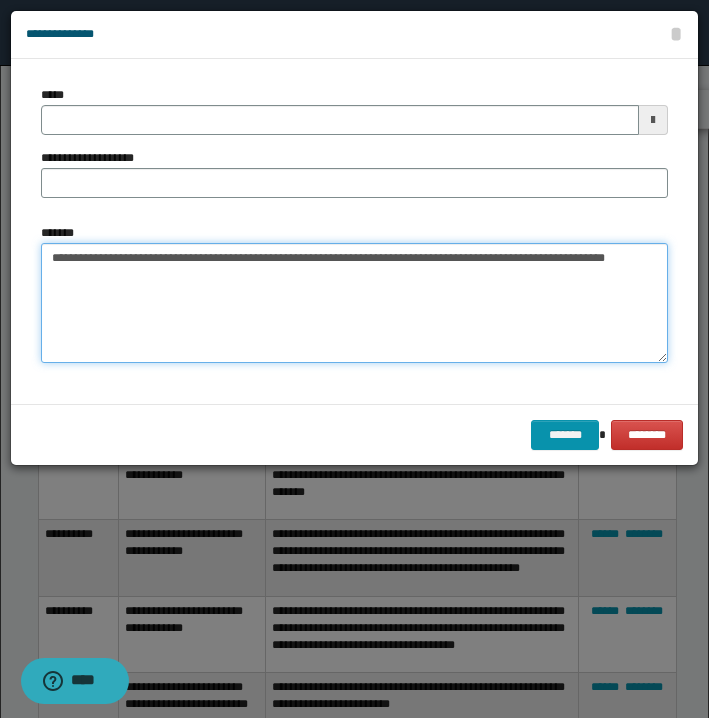 type 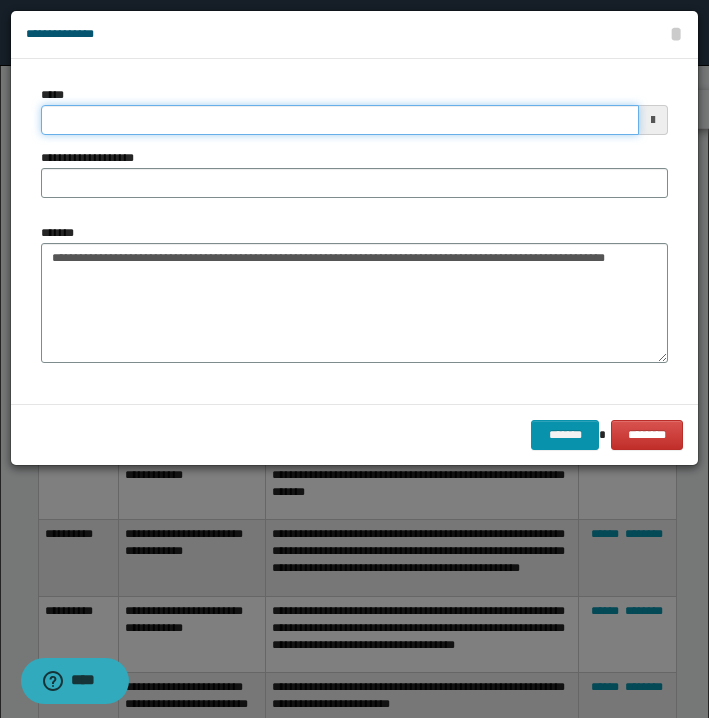 click on "*****" at bounding box center [340, 120] 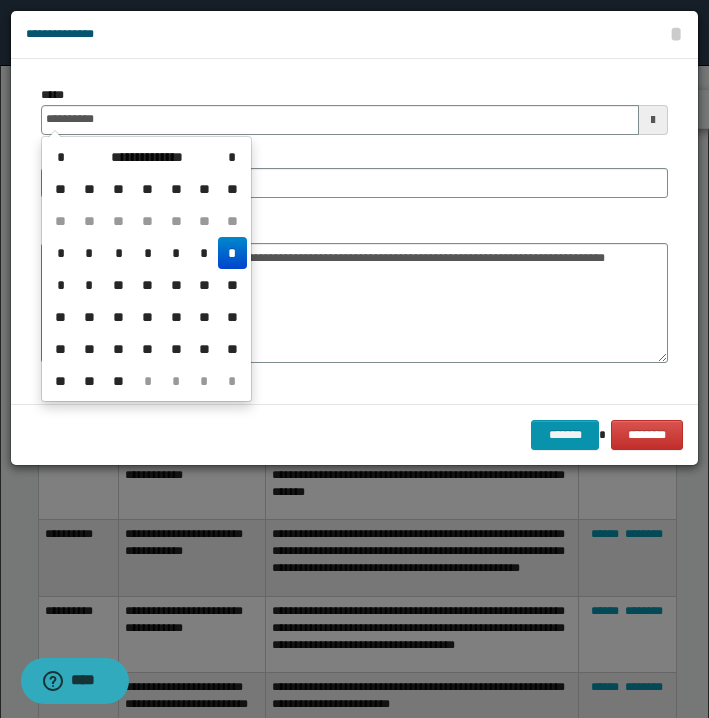 type on "**********" 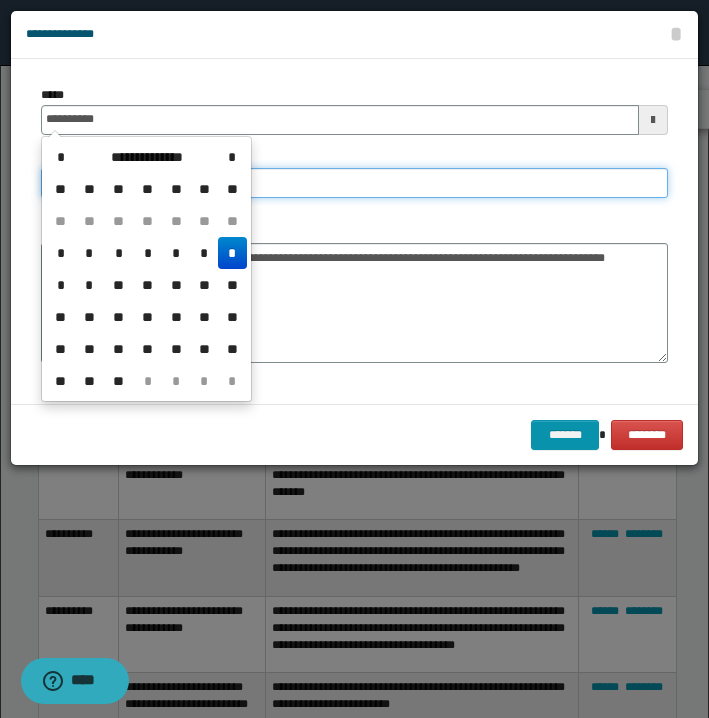 click on "**********" at bounding box center [354, 183] 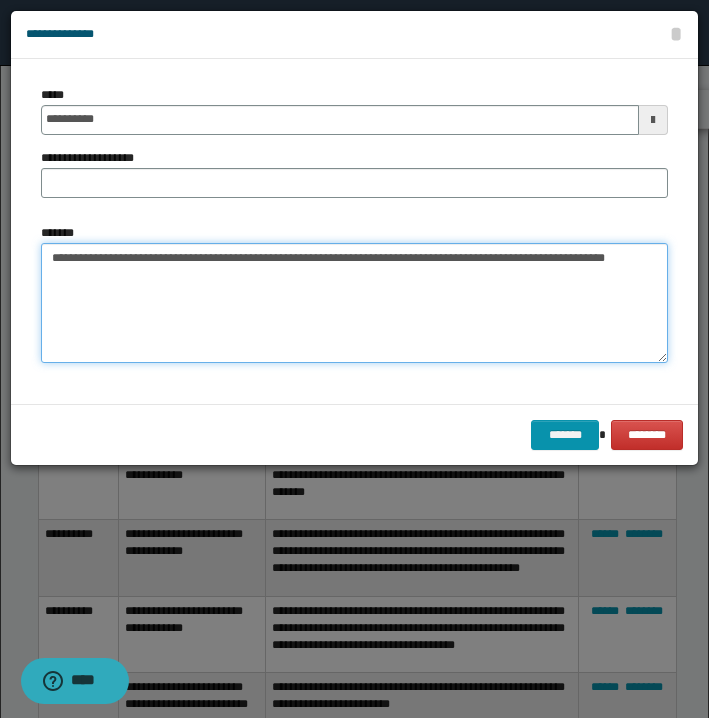 drag, startPoint x: 135, startPoint y: 261, endPoint x: 400, endPoint y: 256, distance: 265.04718 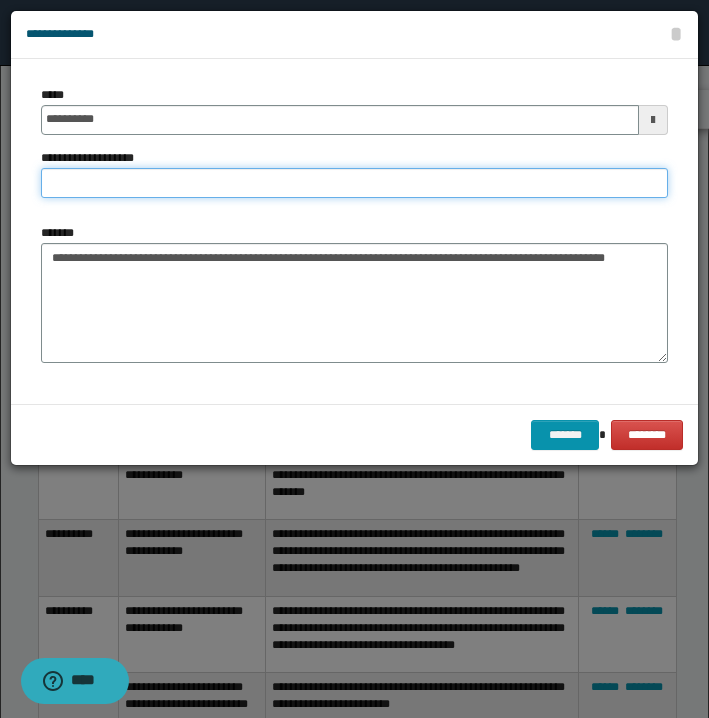 click on "**********" at bounding box center [354, 183] 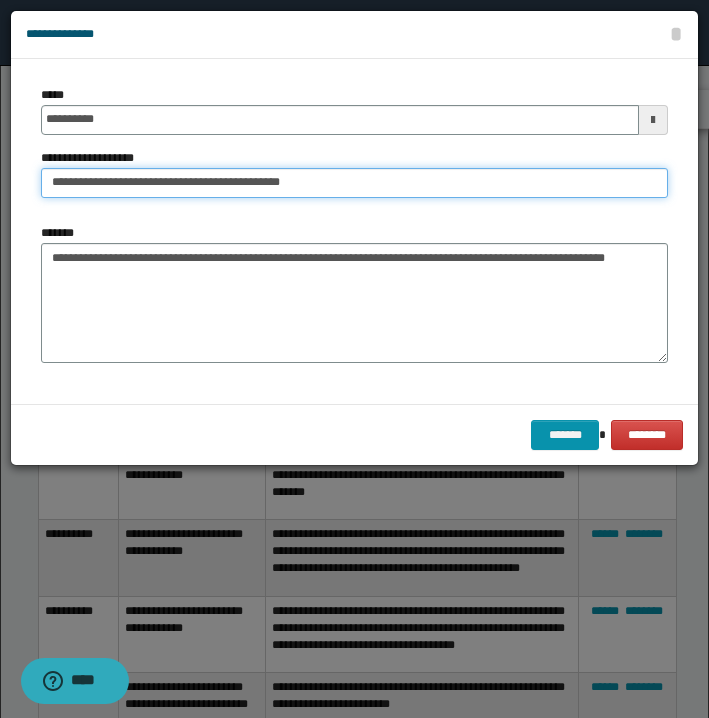 type on "**********" 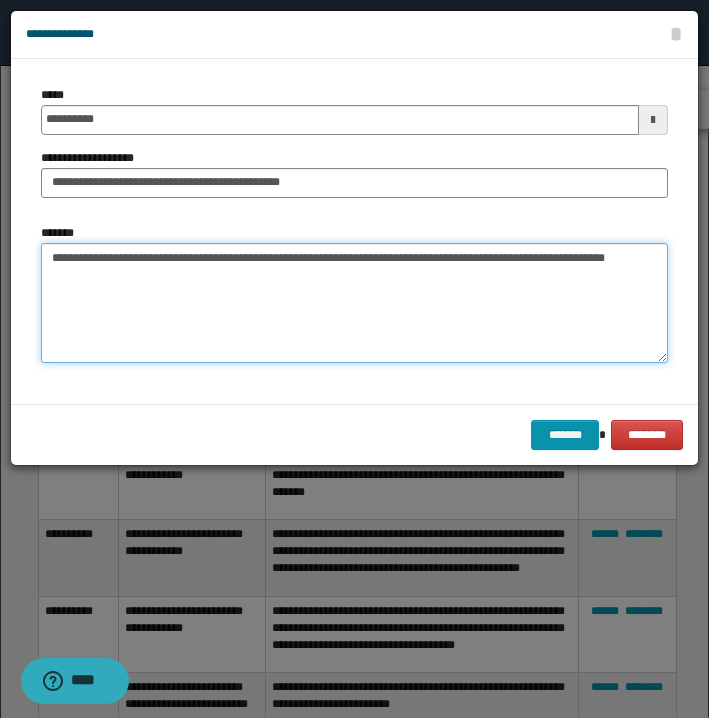 drag, startPoint x: 402, startPoint y: 259, endPoint x: 6, endPoint y: 205, distance: 399.66486 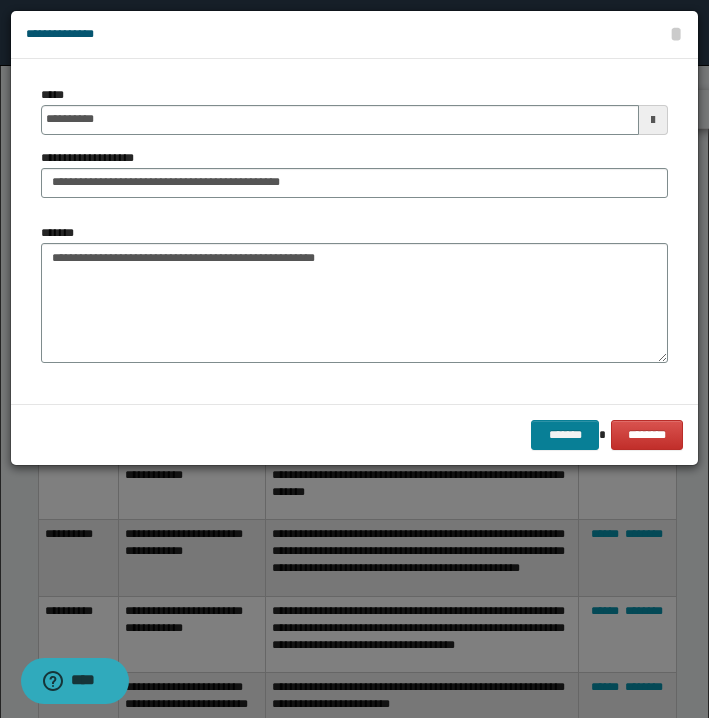 click on "*******" at bounding box center [565, 435] 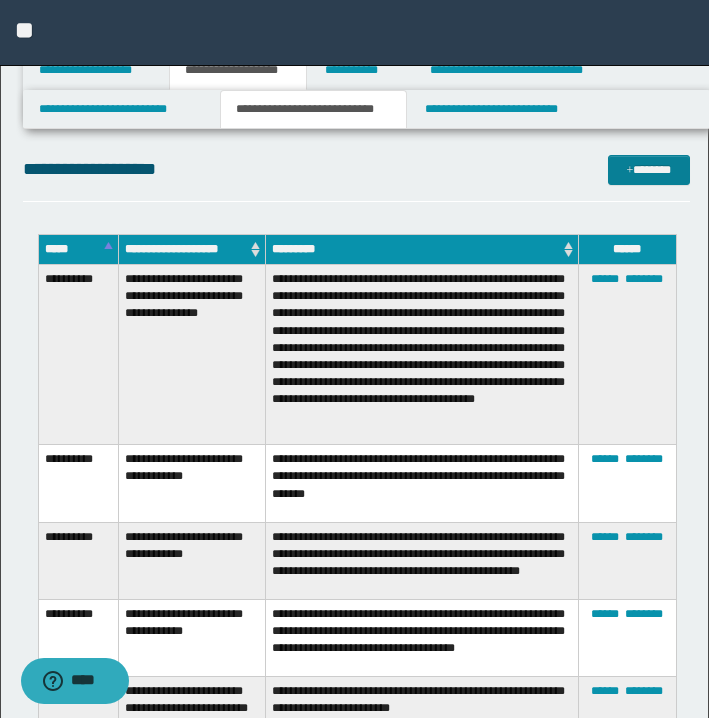 click on "*******" at bounding box center [649, 170] 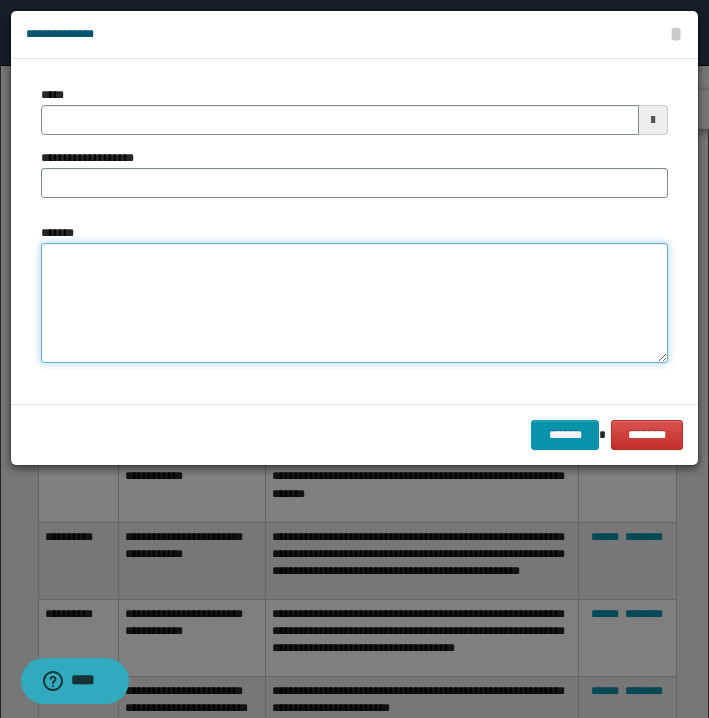 click on "*******" at bounding box center (354, 303) 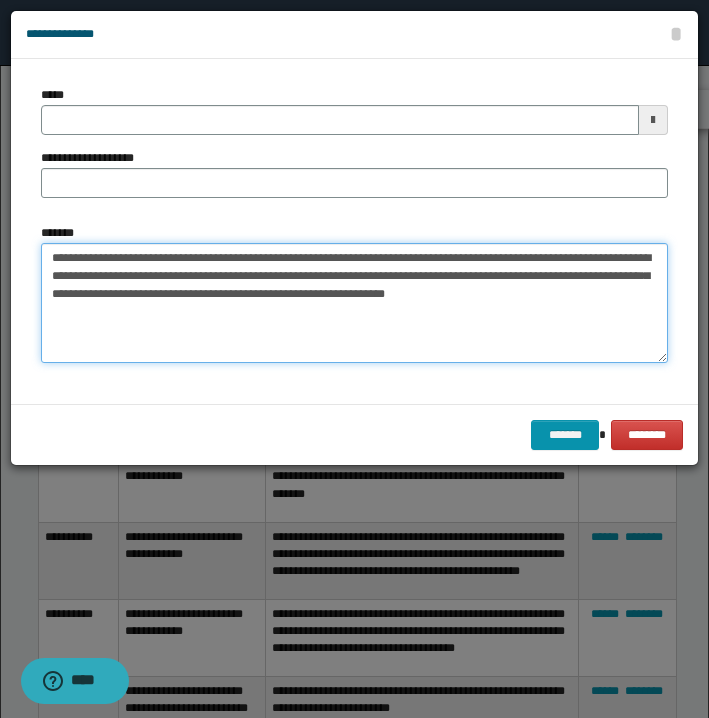 drag, startPoint x: 50, startPoint y: 256, endPoint x: 125, endPoint y: 256, distance: 75 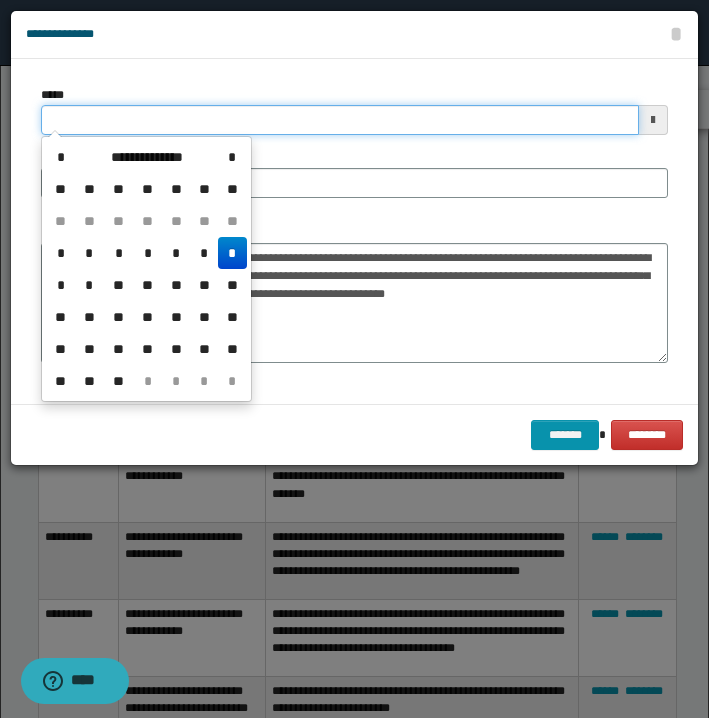 click on "*****" at bounding box center (340, 120) 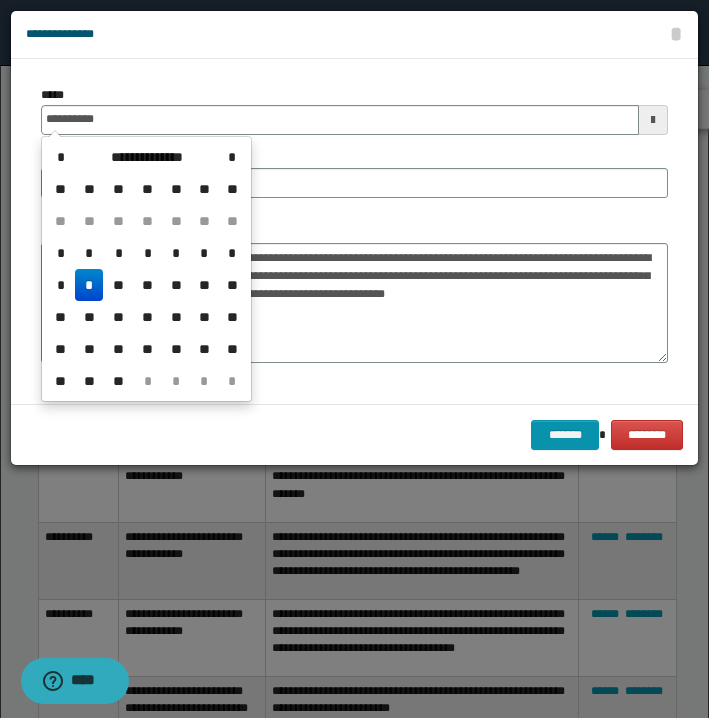 type on "**********" 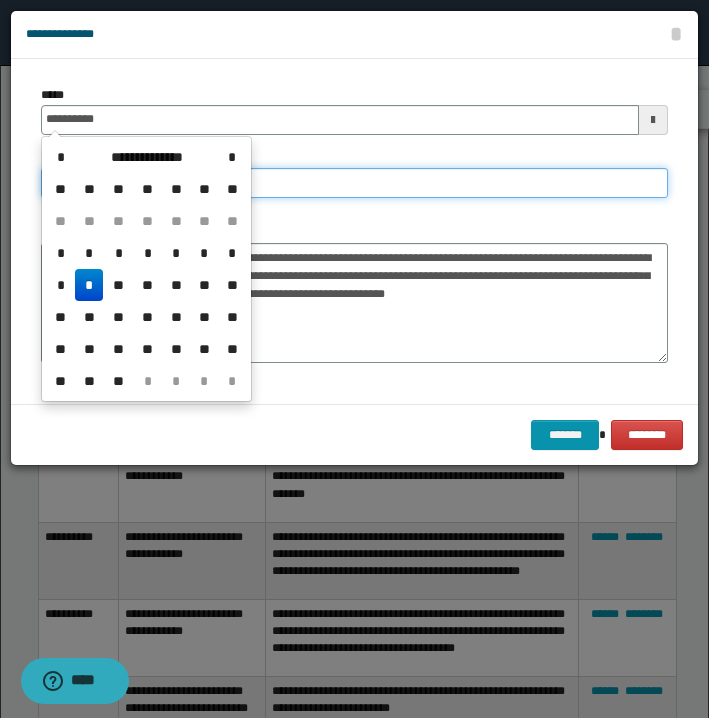 click on "**********" at bounding box center [354, 183] 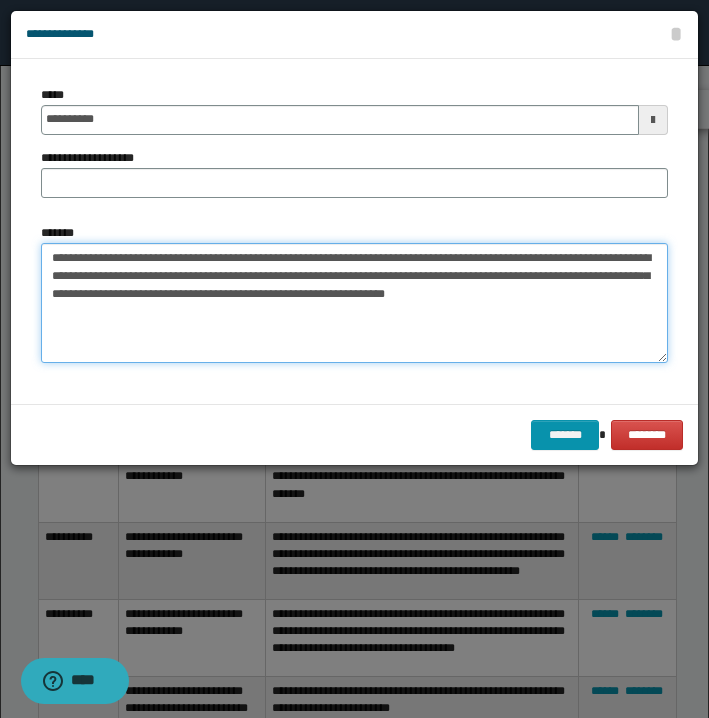 drag, startPoint x: 132, startPoint y: 256, endPoint x: 382, endPoint y: 253, distance: 250.018 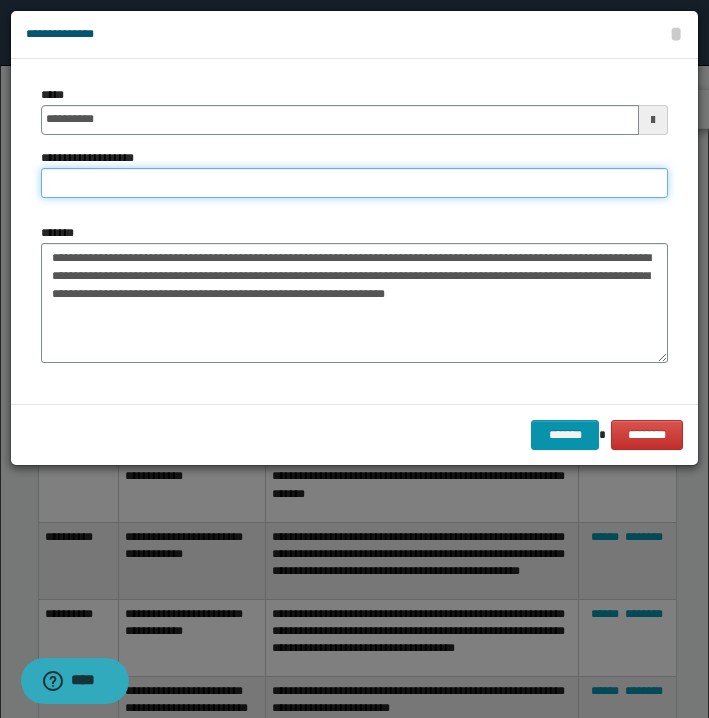 click on "**********" at bounding box center (354, 183) 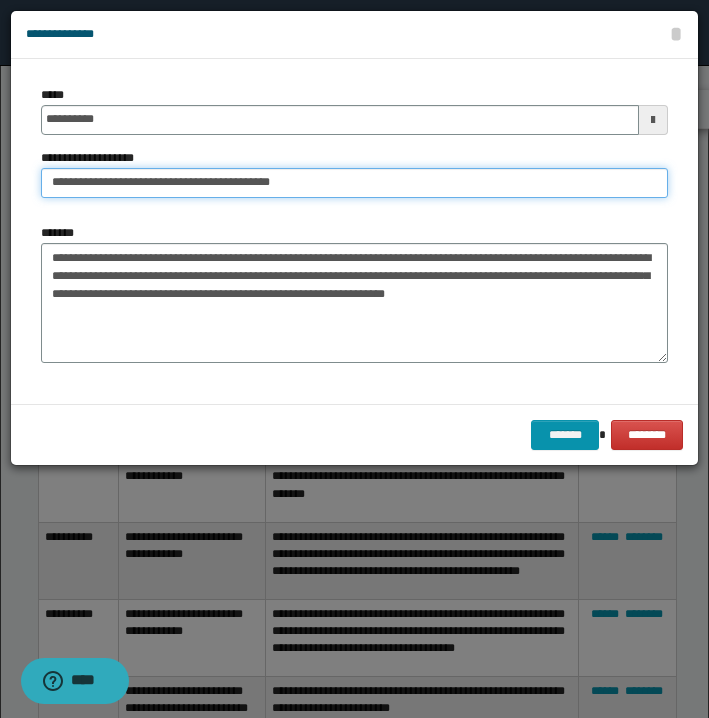 type on "**********" 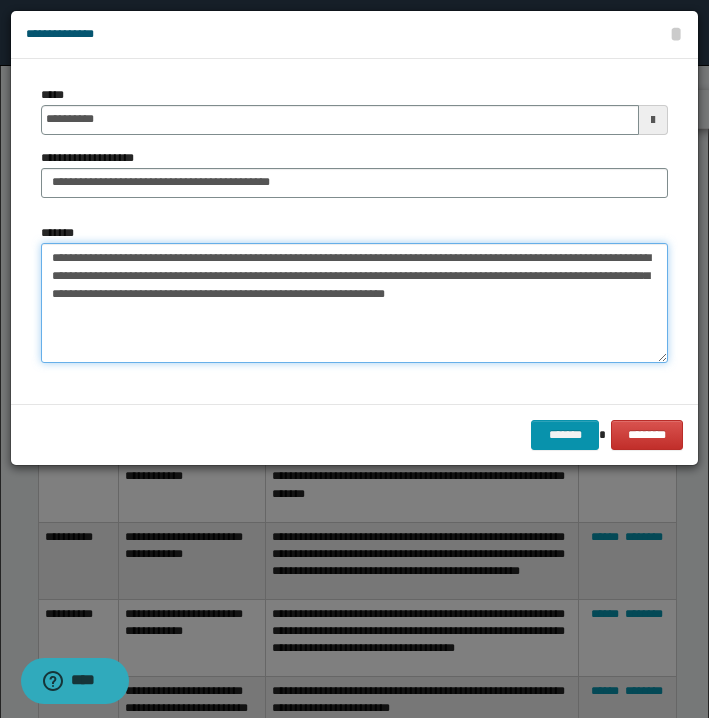 drag, startPoint x: 401, startPoint y: 257, endPoint x: 30, endPoint y: 234, distance: 371.71225 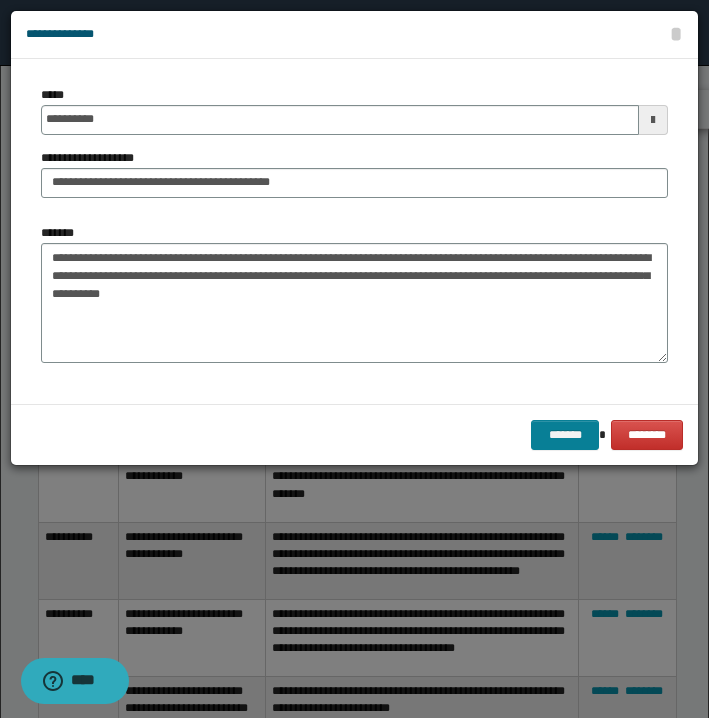 click on "*******" at bounding box center [565, 435] 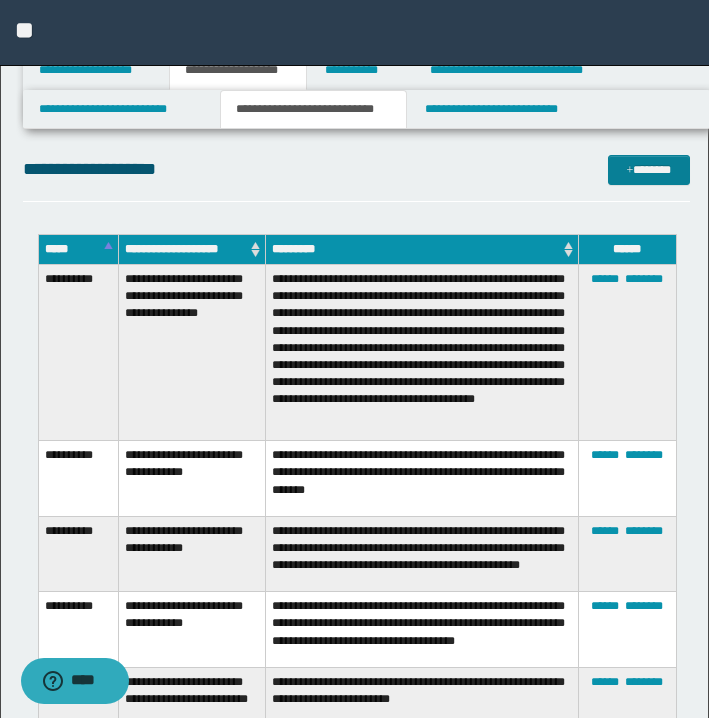 click at bounding box center [630, 171] 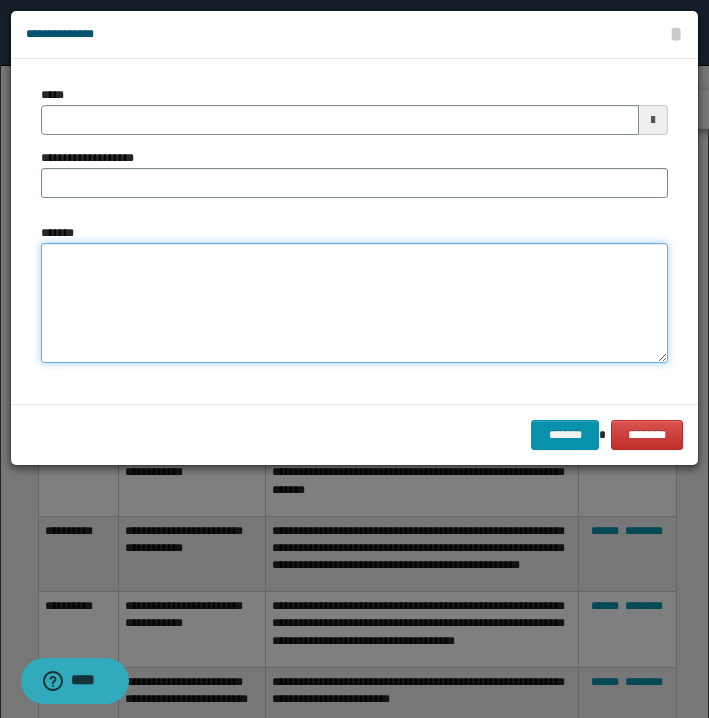 click on "*******" at bounding box center (354, 303) 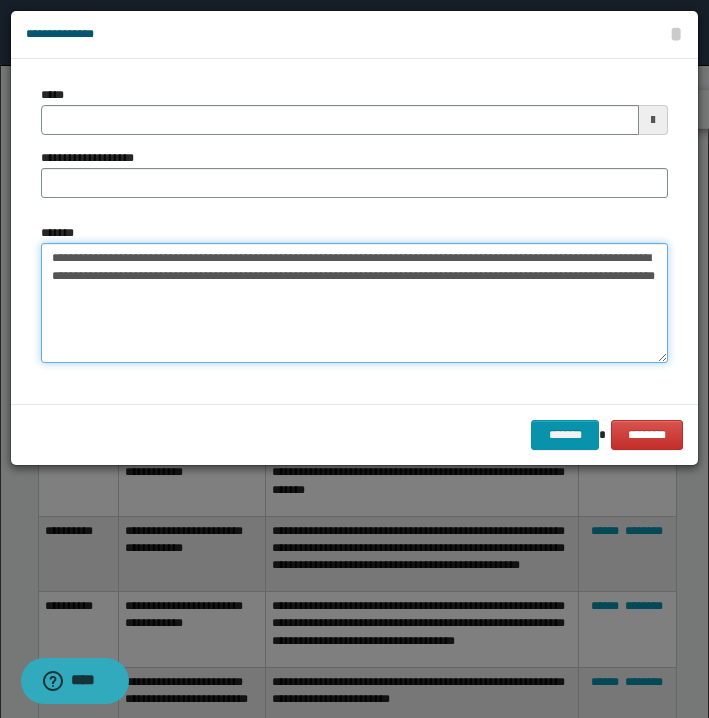 drag, startPoint x: 52, startPoint y: 255, endPoint x: 122, endPoint y: 254, distance: 70.00714 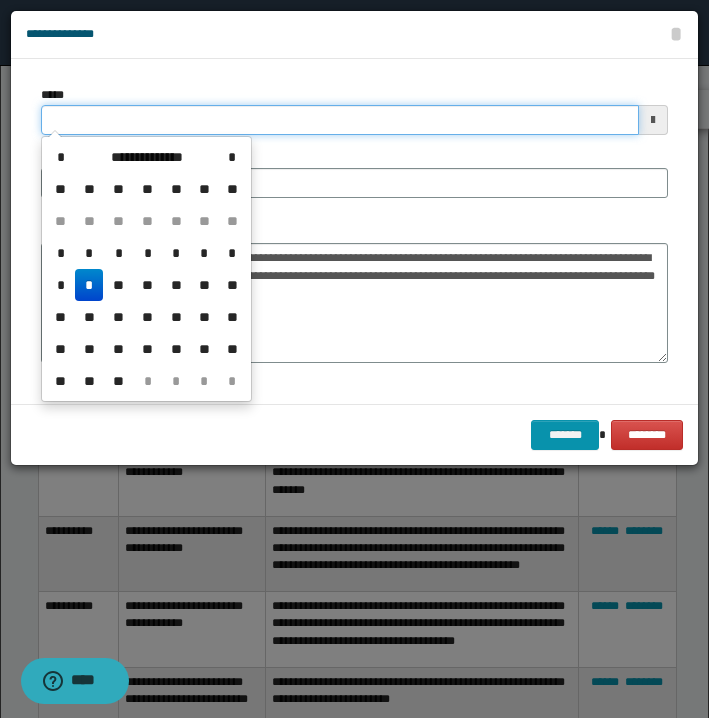 click on "*****" at bounding box center [340, 120] 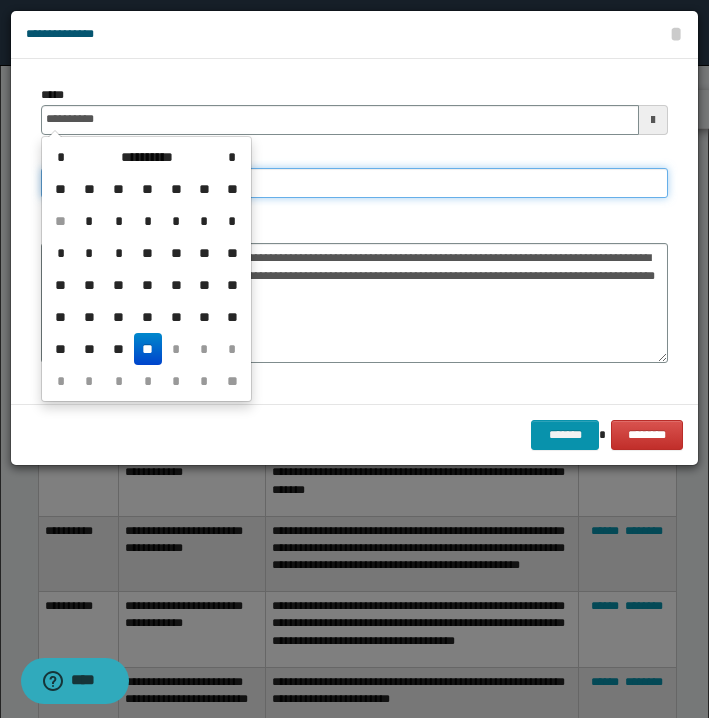 type on "**********" 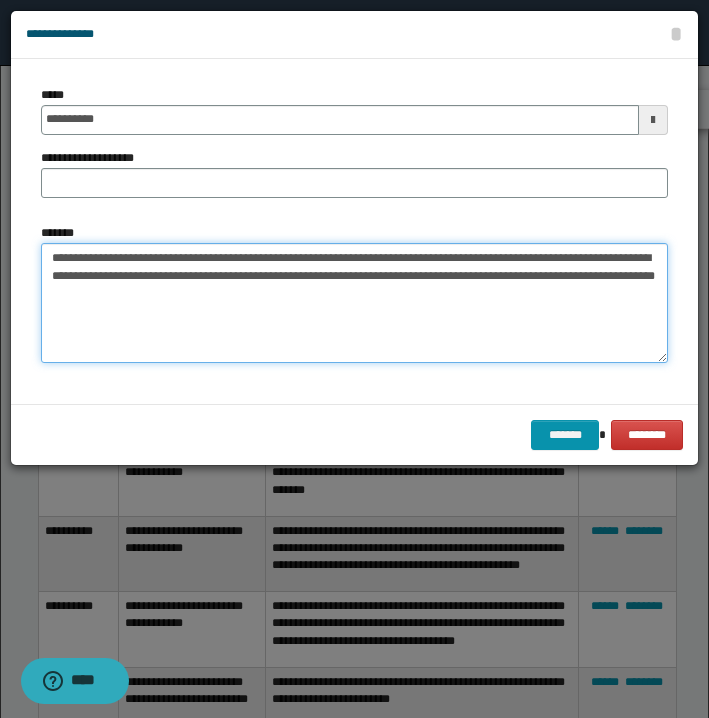 drag, startPoint x: 128, startPoint y: 256, endPoint x: 475, endPoint y: 249, distance: 347.0706 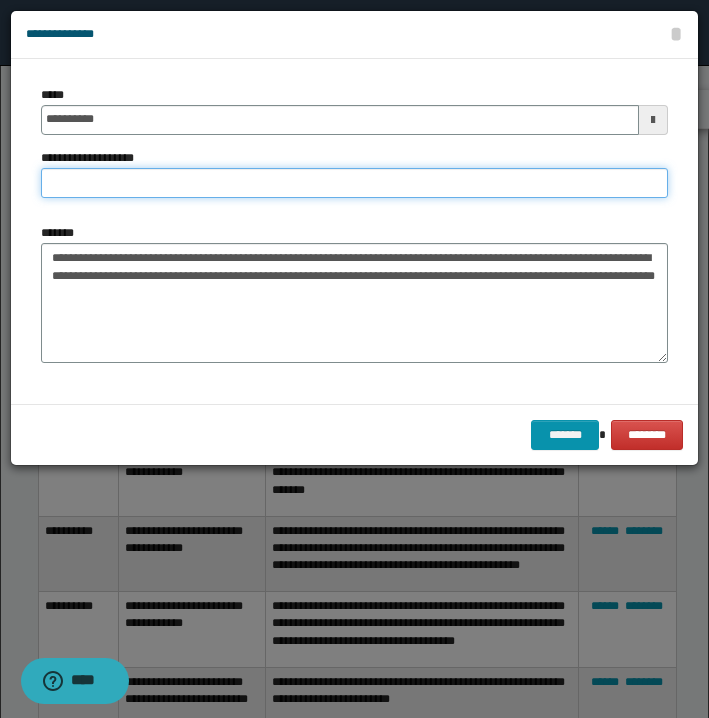 click on "**********" at bounding box center (354, 183) 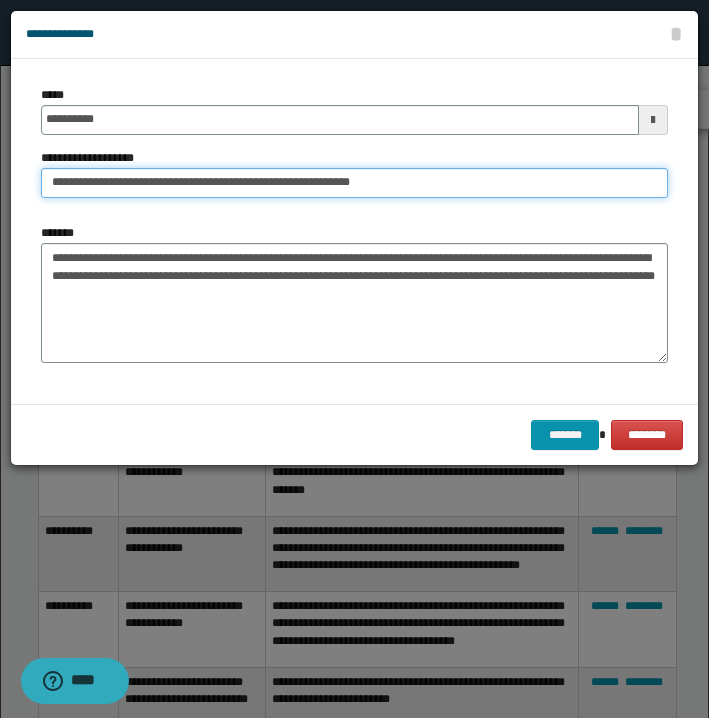 type on "**********" 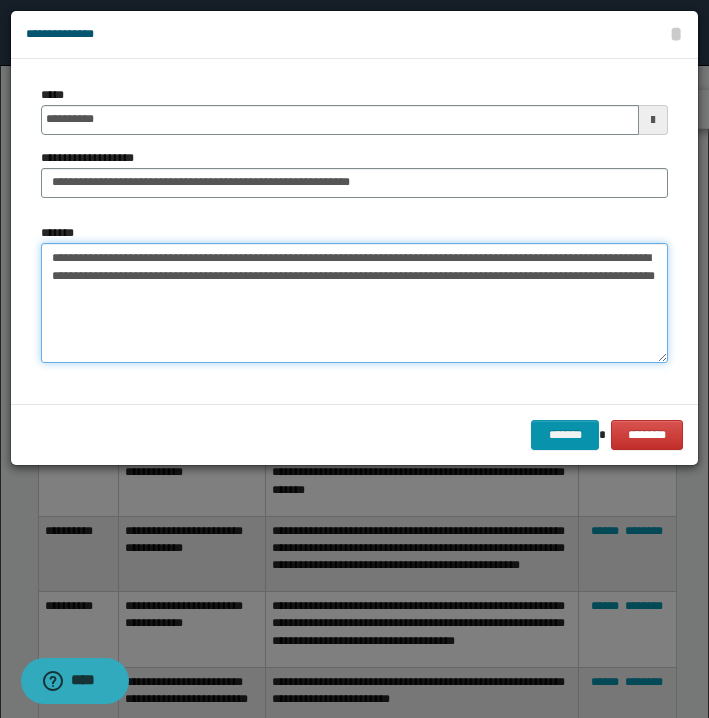 drag, startPoint x: 485, startPoint y: 255, endPoint x: -217, endPoint y: 160, distance: 708.3989 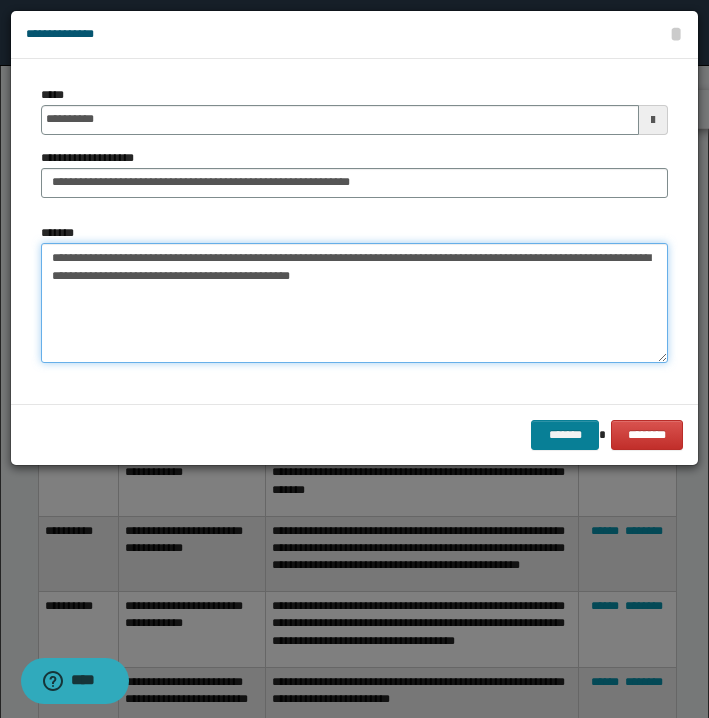 type on "**********" 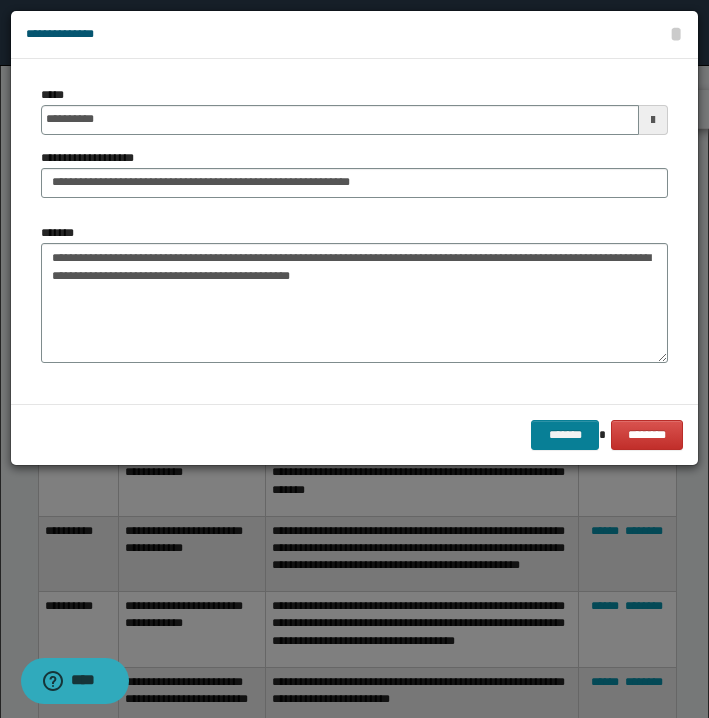 click on "*******" at bounding box center (565, 435) 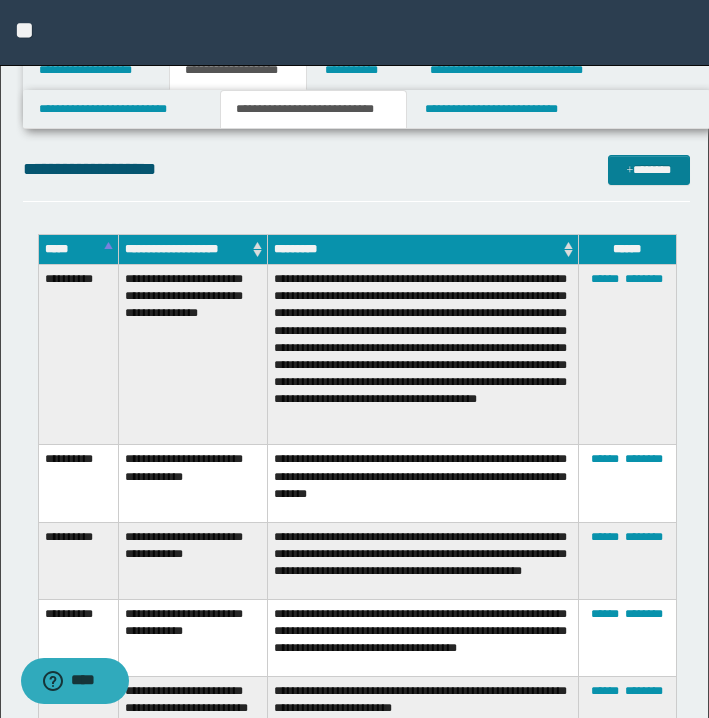 click on "*******" at bounding box center (649, 170) 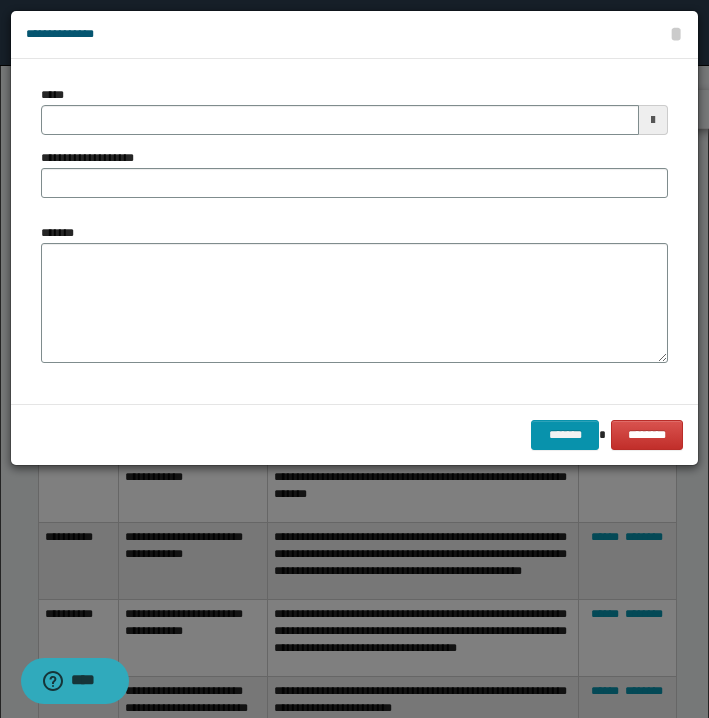 type 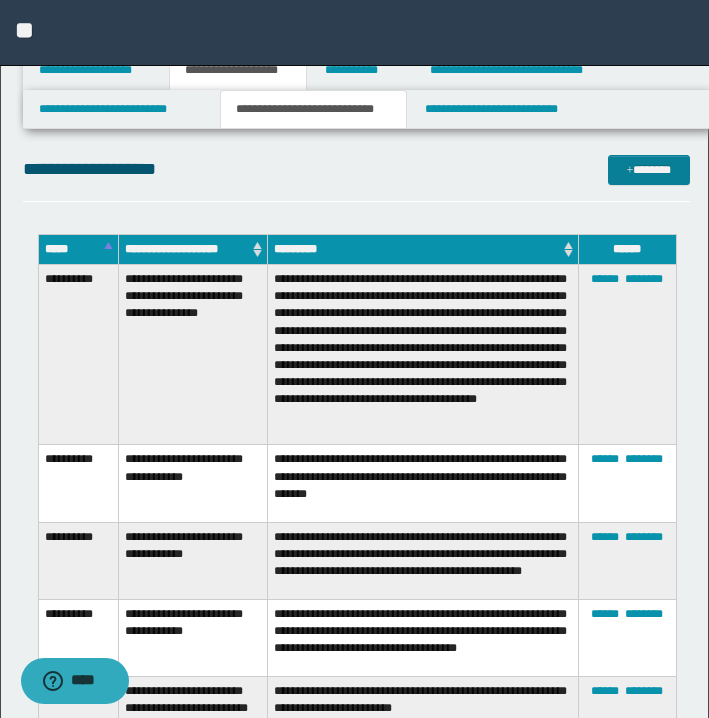click on "*******" at bounding box center [649, 170] 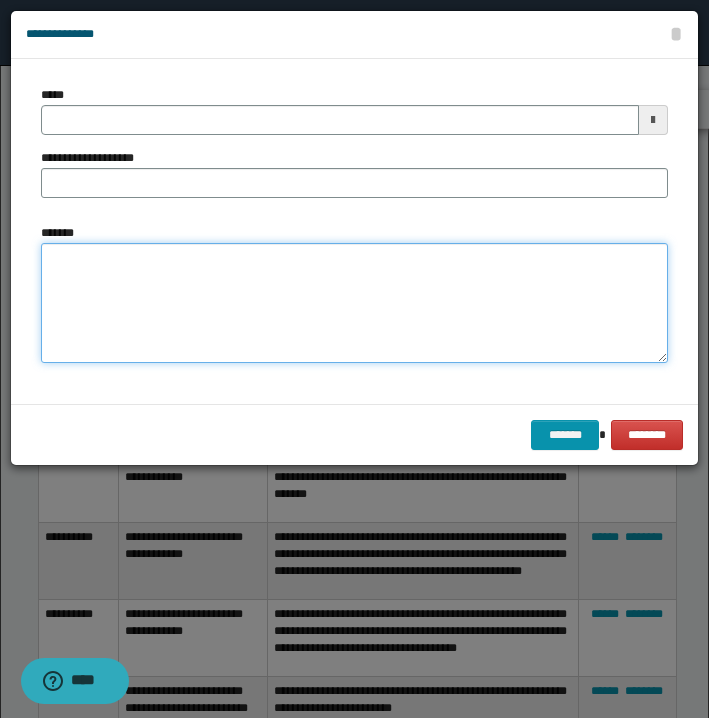 click on "*******" at bounding box center [354, 303] 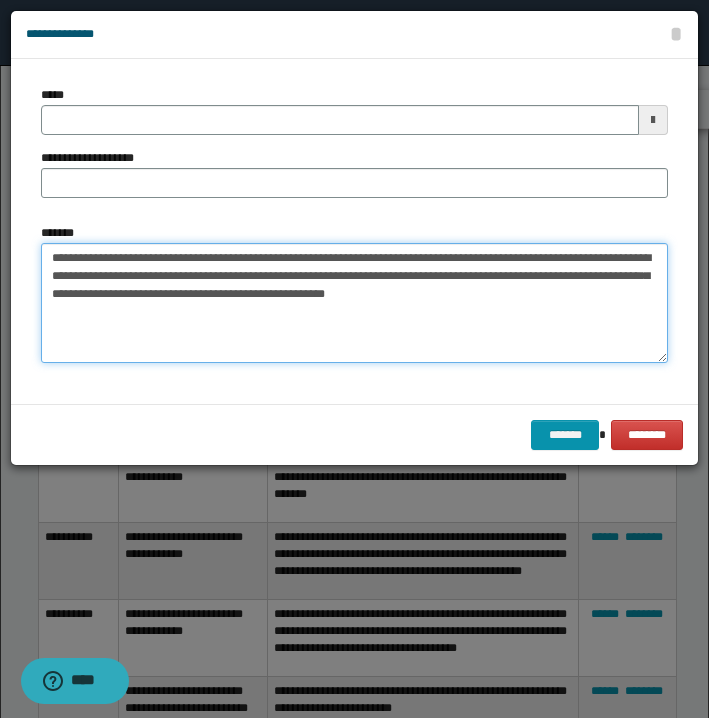 drag, startPoint x: 52, startPoint y: 256, endPoint x: 123, endPoint y: 256, distance: 71 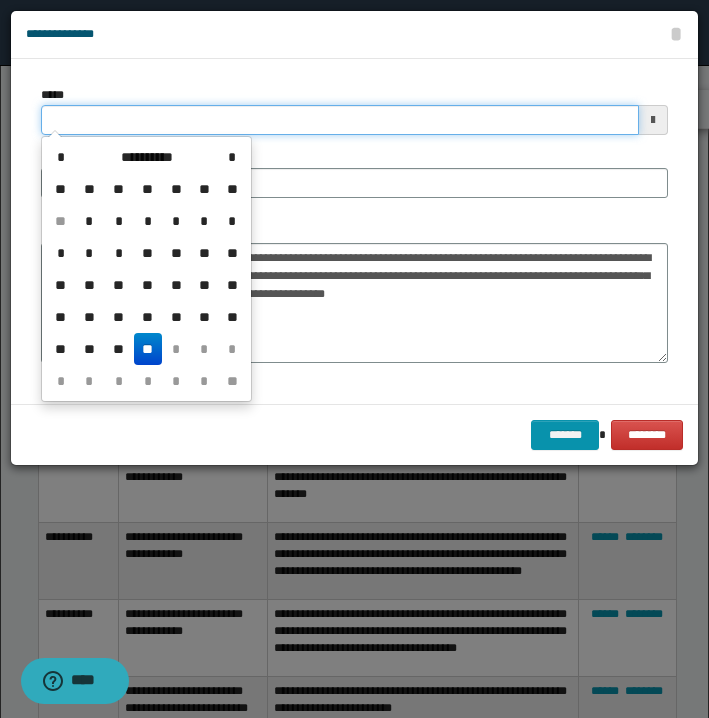 click on "*****" at bounding box center [340, 120] 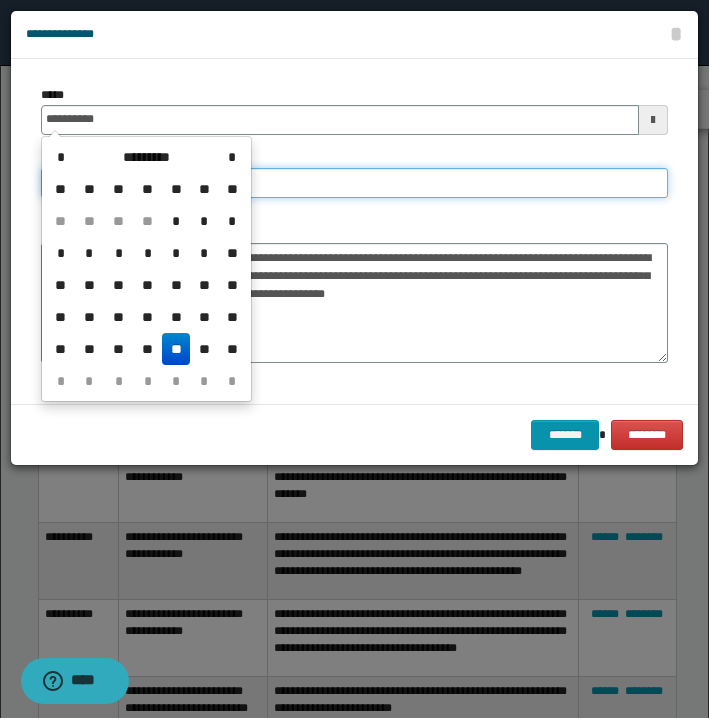 type on "**********" 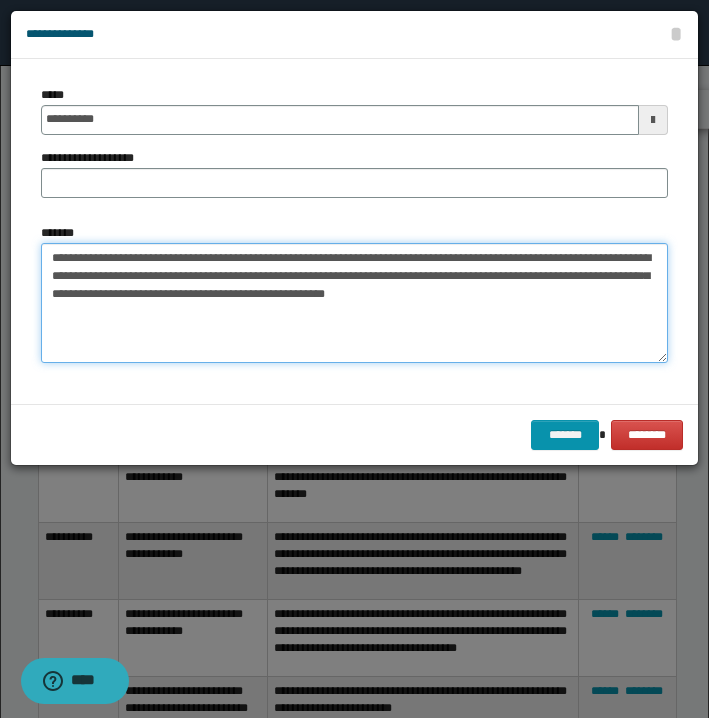 drag, startPoint x: 134, startPoint y: 255, endPoint x: 477, endPoint y: 255, distance: 343 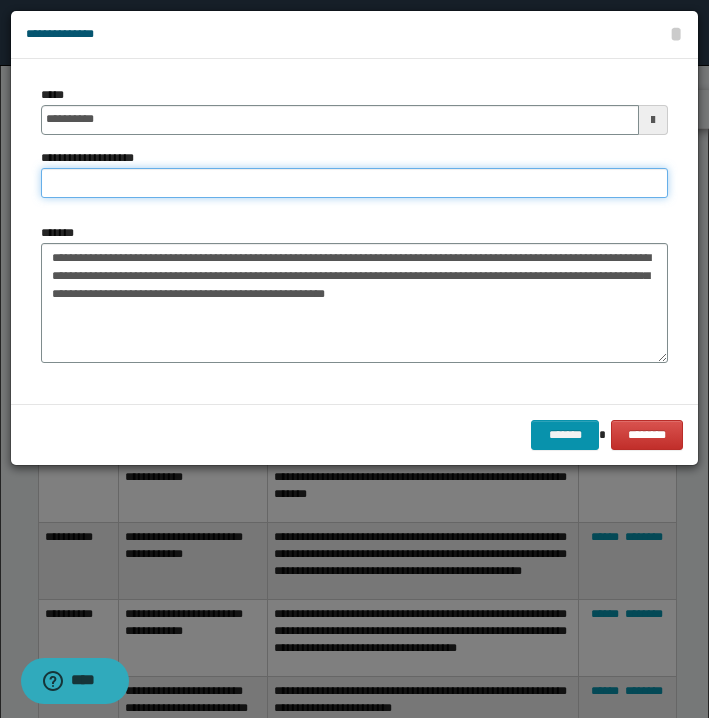 click on "**********" at bounding box center [354, 183] 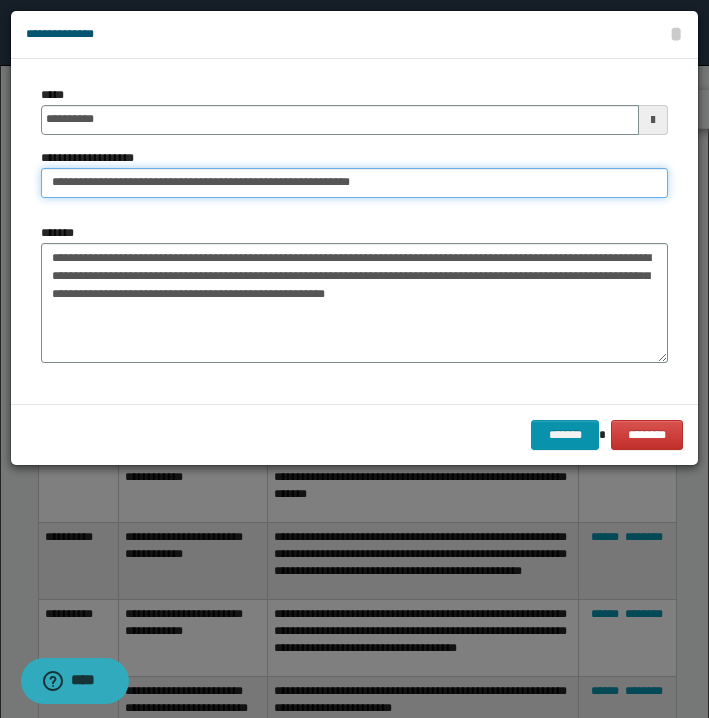 type on "**********" 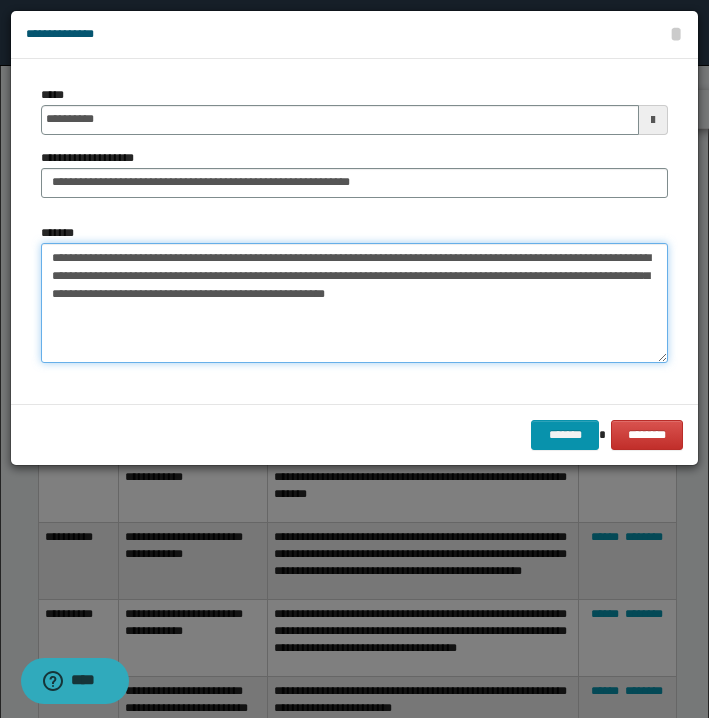 drag, startPoint x: 484, startPoint y: 256, endPoint x: 114, endPoint y: 236, distance: 370.54016 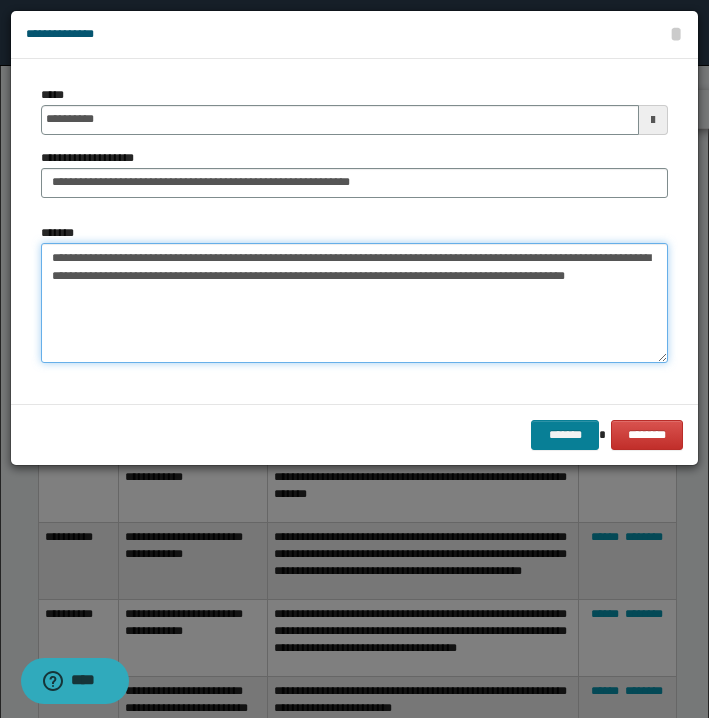 type on "**********" 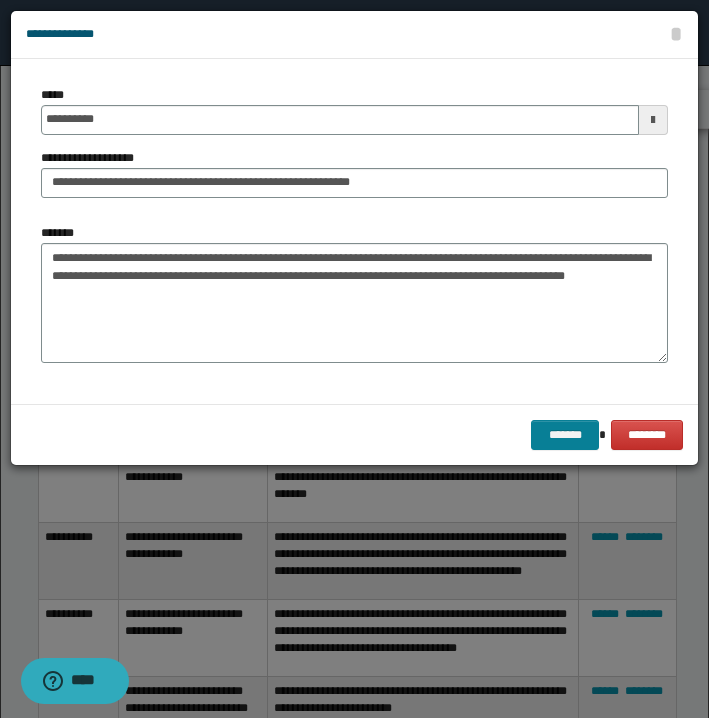 click on "*******" at bounding box center (565, 435) 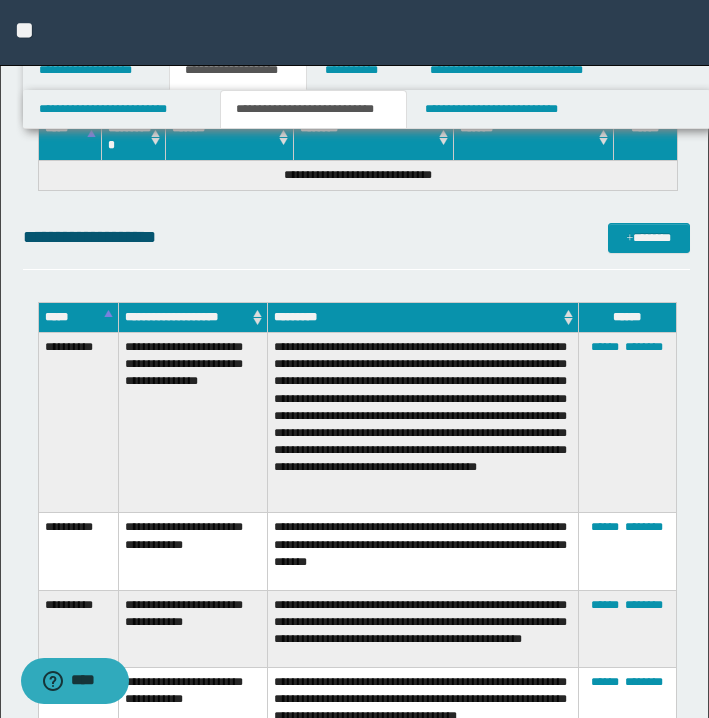 scroll, scrollTop: 2857, scrollLeft: 0, axis: vertical 